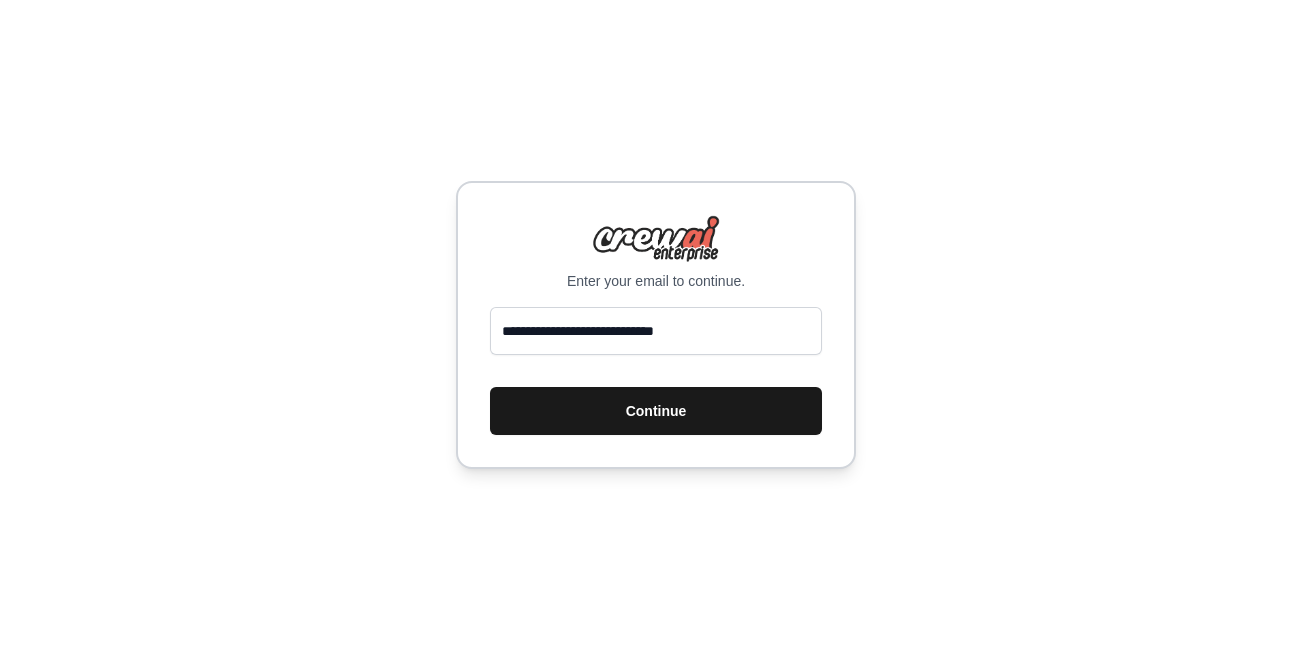 scroll, scrollTop: 0, scrollLeft: 0, axis: both 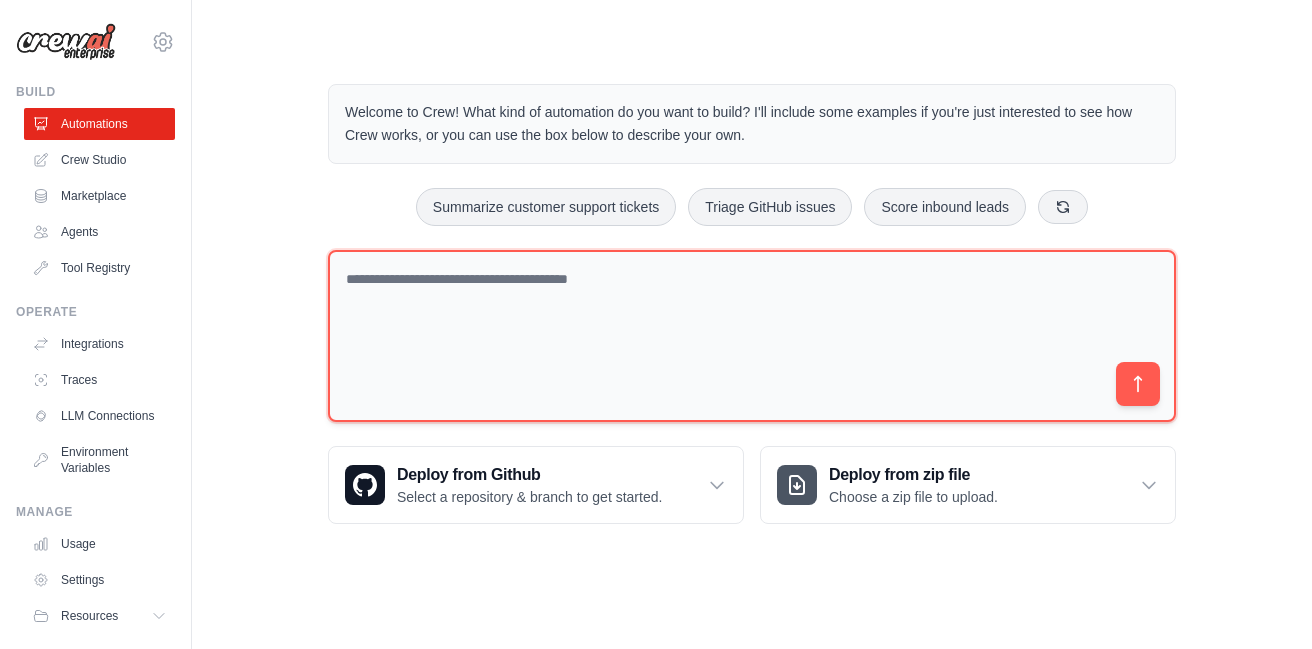 click at bounding box center (752, 336) 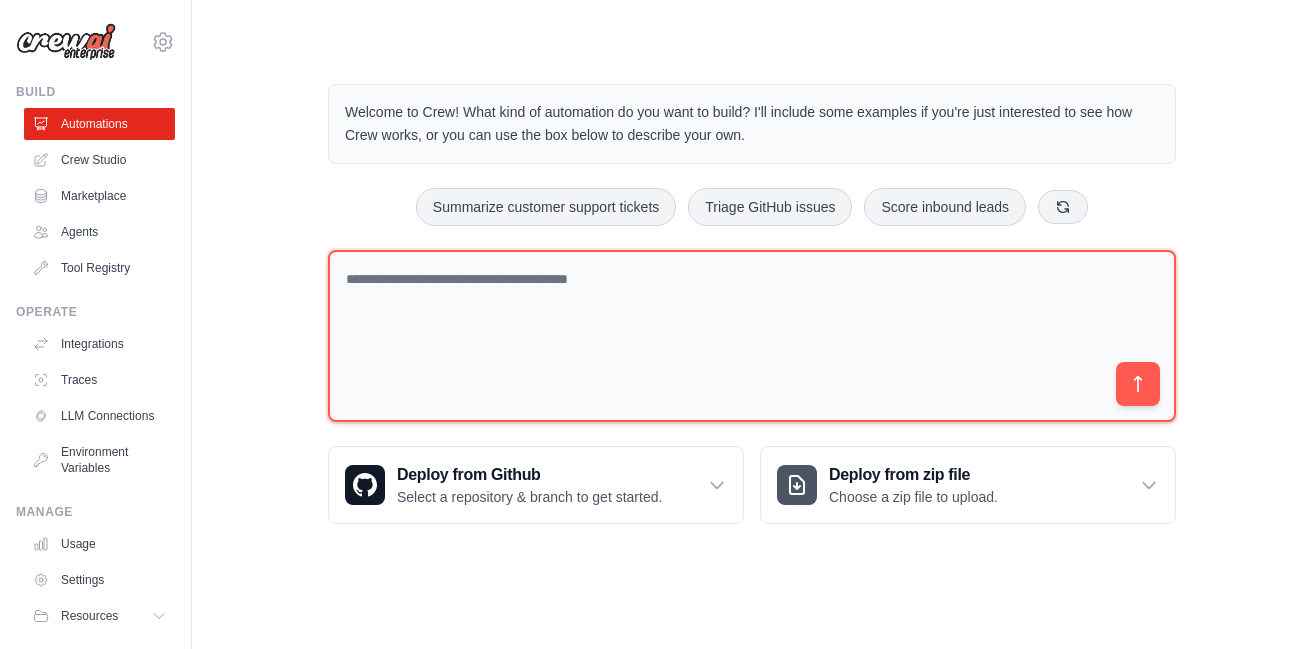 click at bounding box center [752, 336] 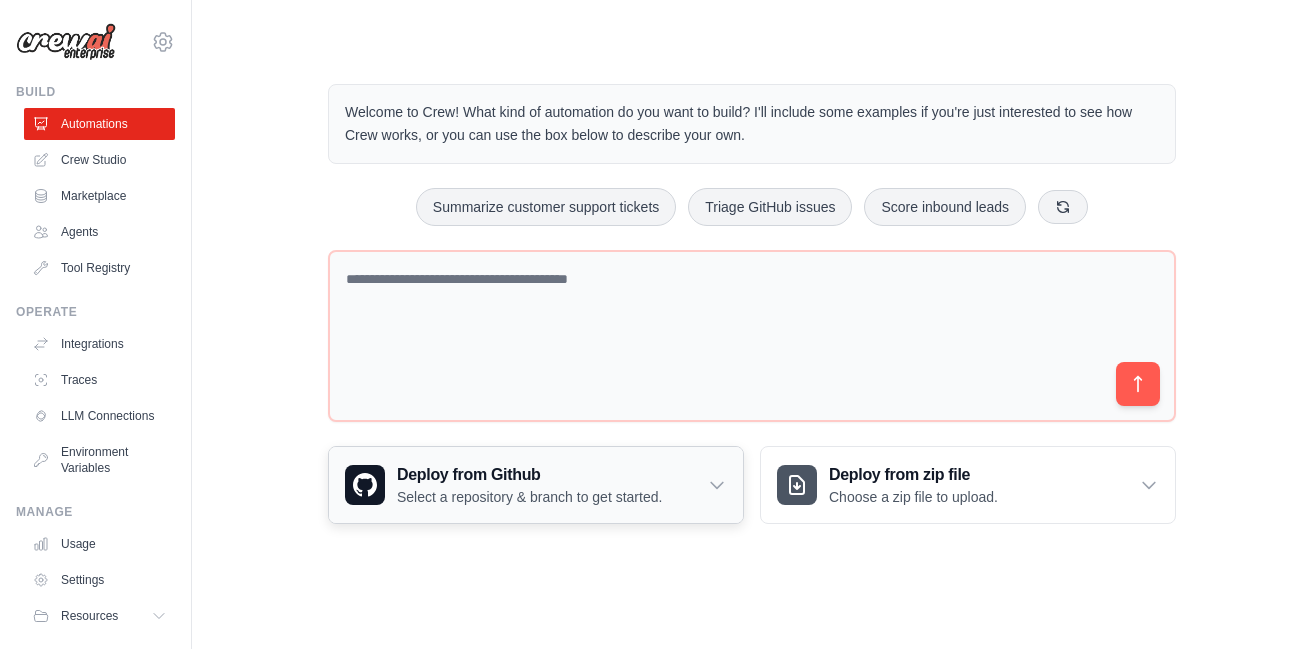 click on "Deploy from Github
Select a repository & branch to get started." at bounding box center (536, 485) 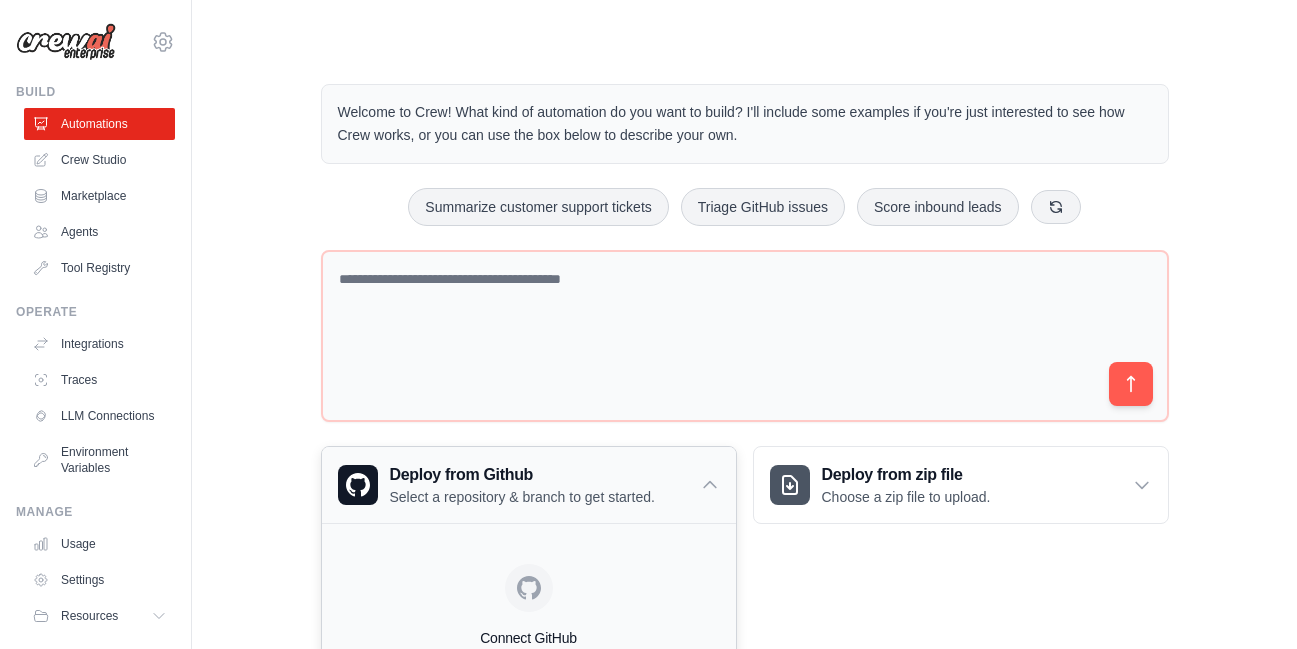 click on "Deploy from Github
Select a repository & branch to get started." at bounding box center (529, 485) 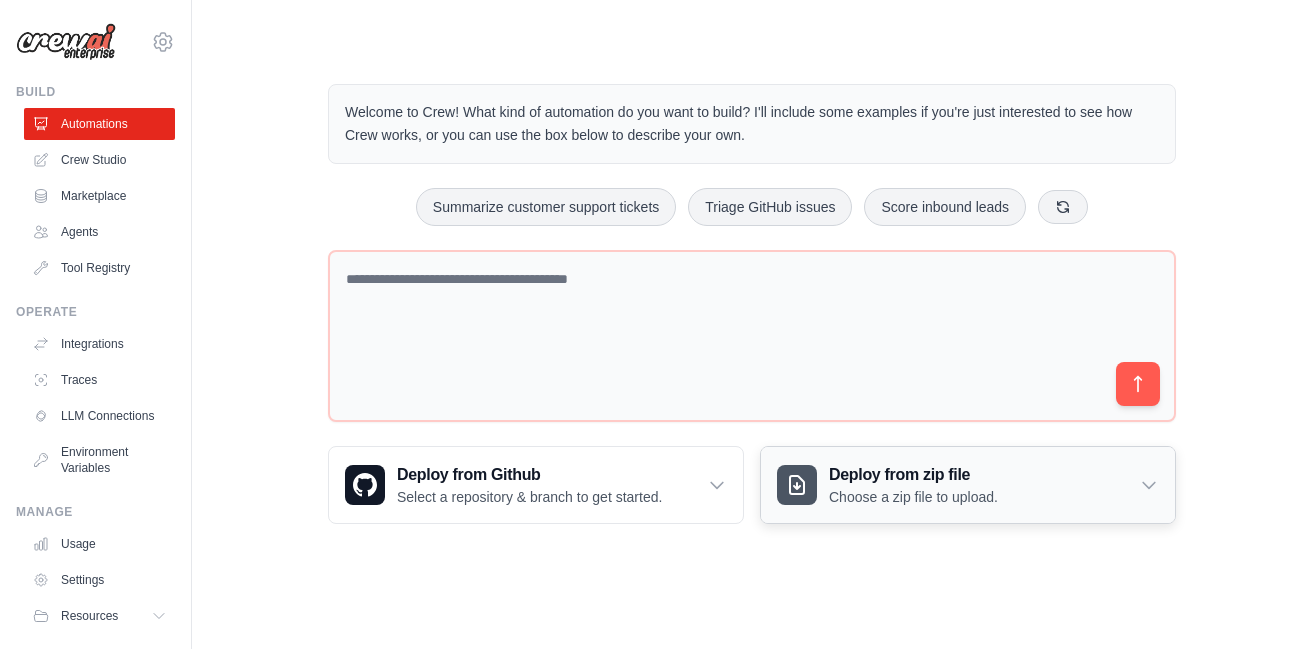 click on "Deploy from zip file
Choose a zip file to upload." at bounding box center (968, 485) 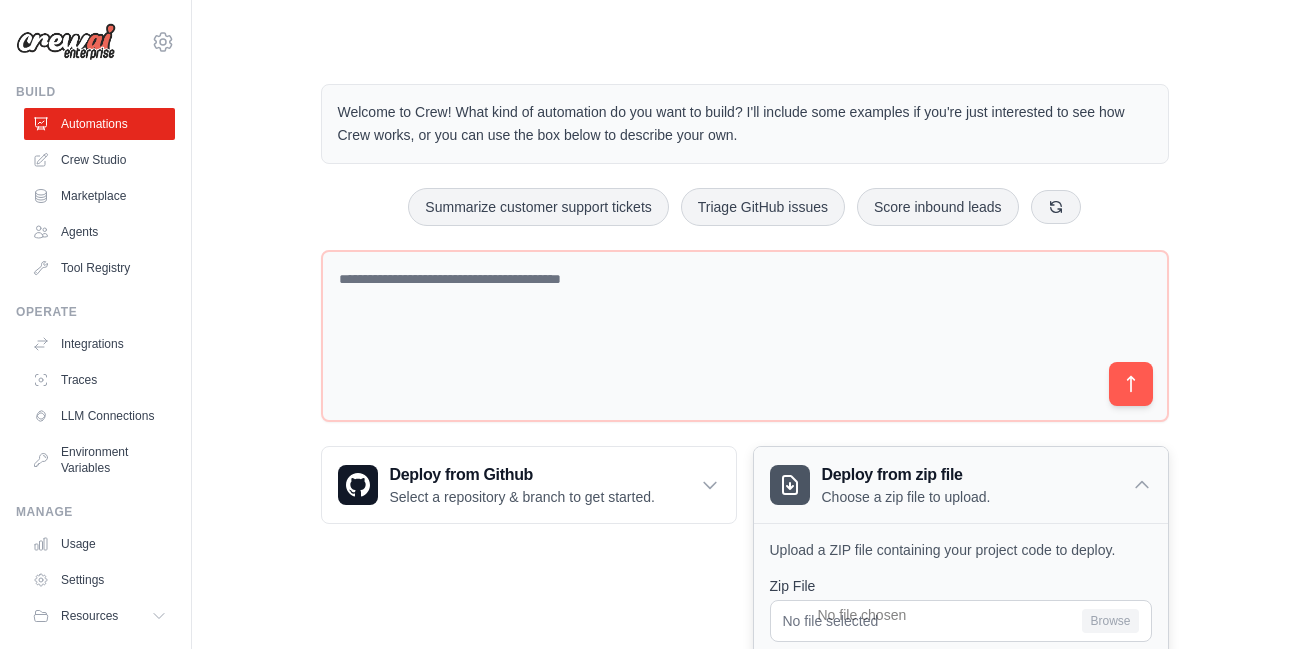 click on "Deploy from zip file
Choose a zip file to upload." at bounding box center [961, 485] 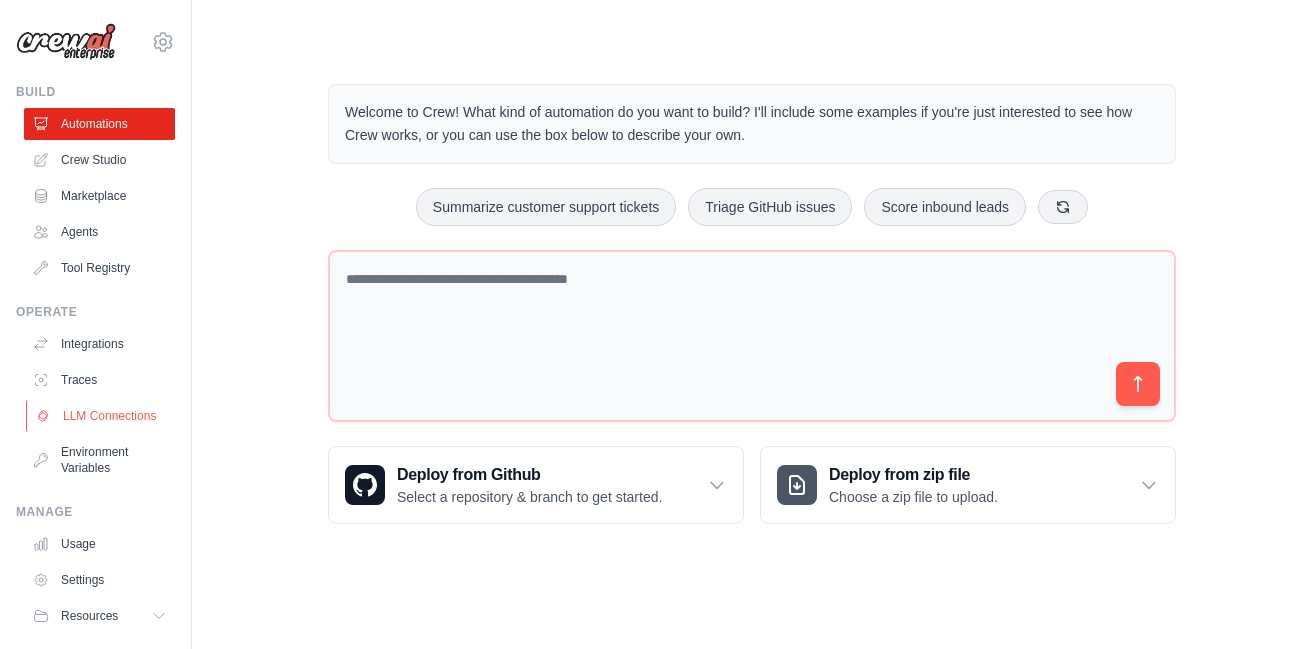 click on "LLM Connections" at bounding box center [101, 416] 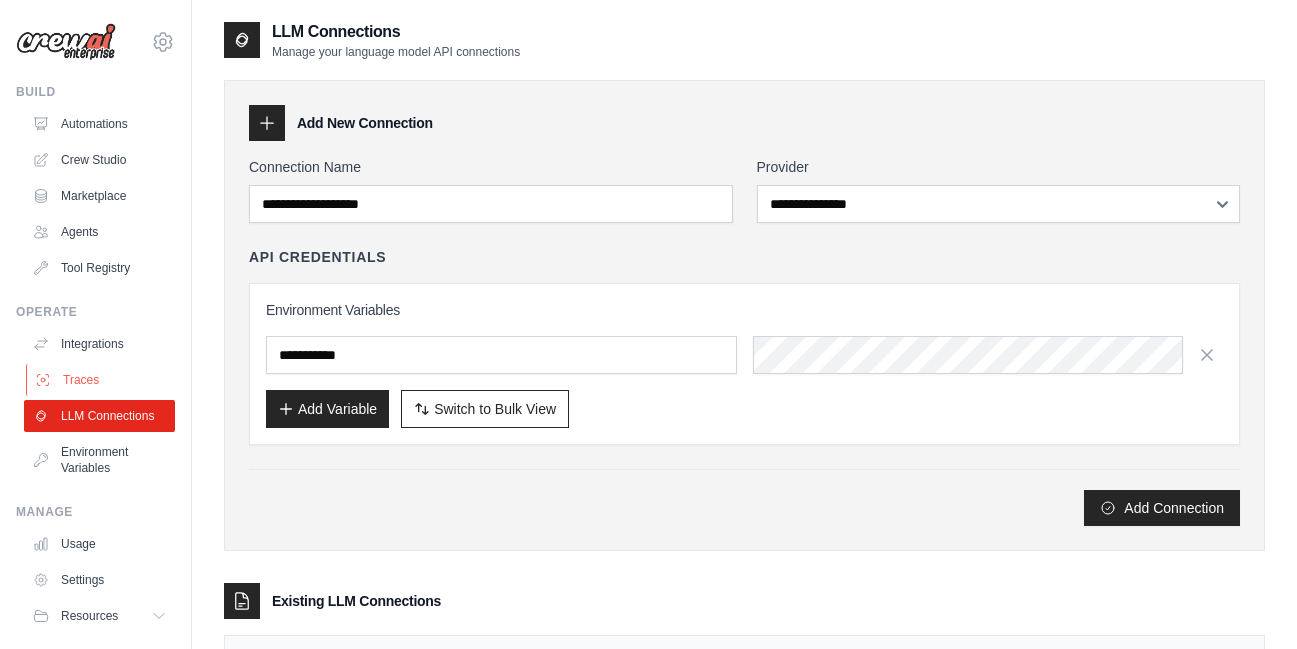 scroll, scrollTop: 15, scrollLeft: 0, axis: vertical 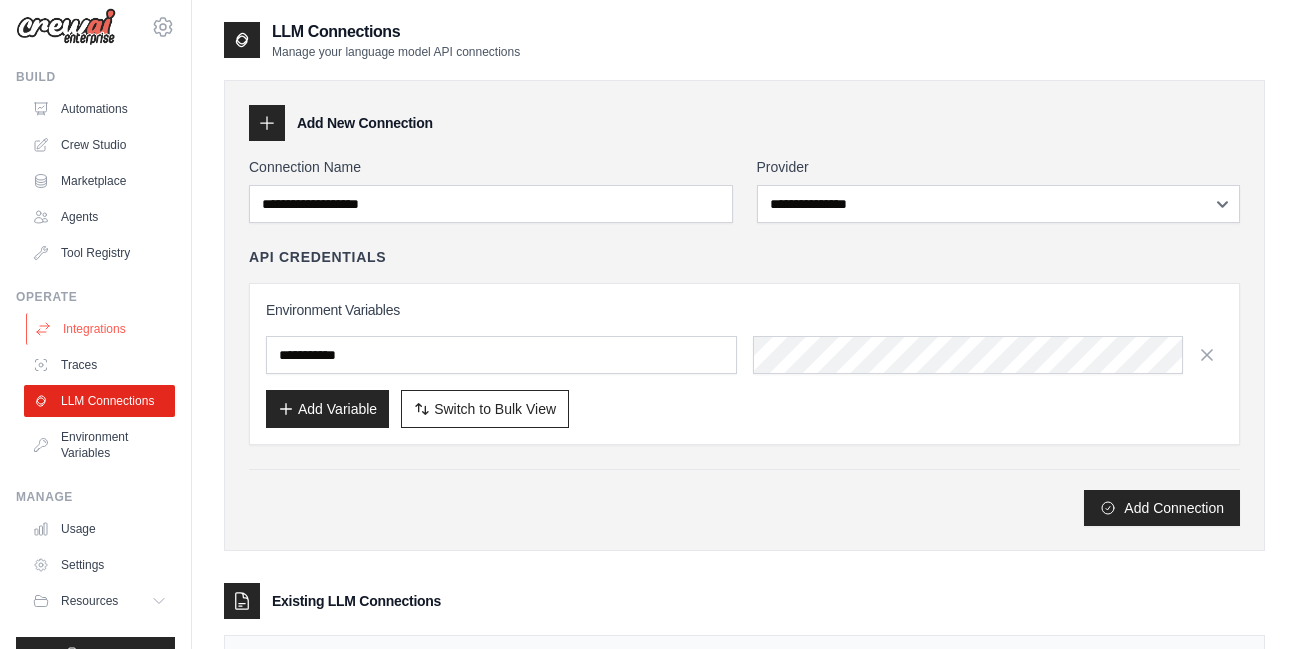 click on "Integrations" at bounding box center [101, 329] 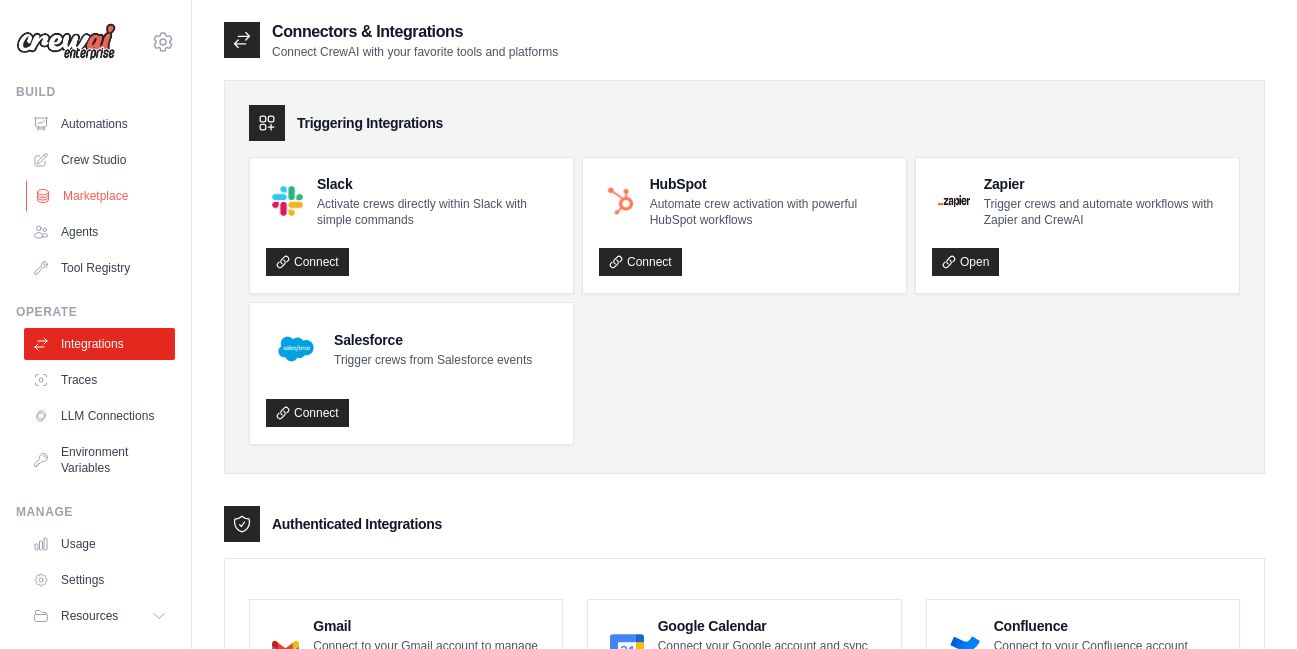 click on "Marketplace" at bounding box center [101, 196] 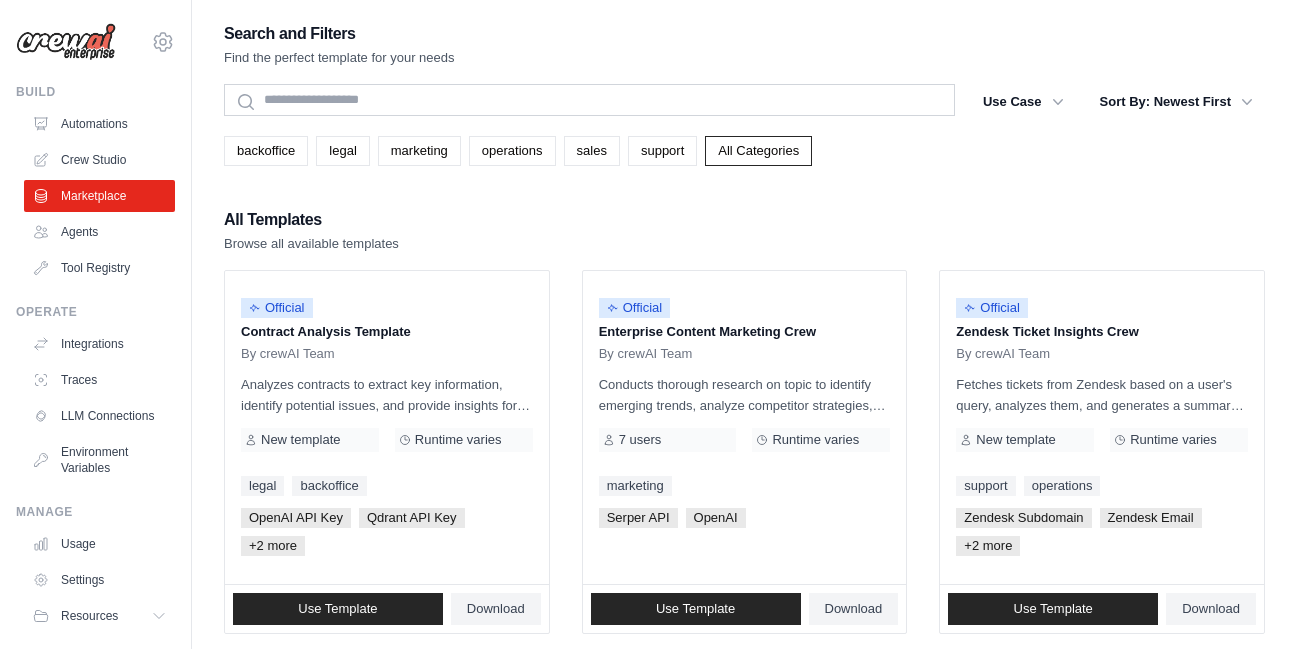 click on "Automations
Crew Studio
Marketplace
Agents
Tool Registry" at bounding box center (99, 196) 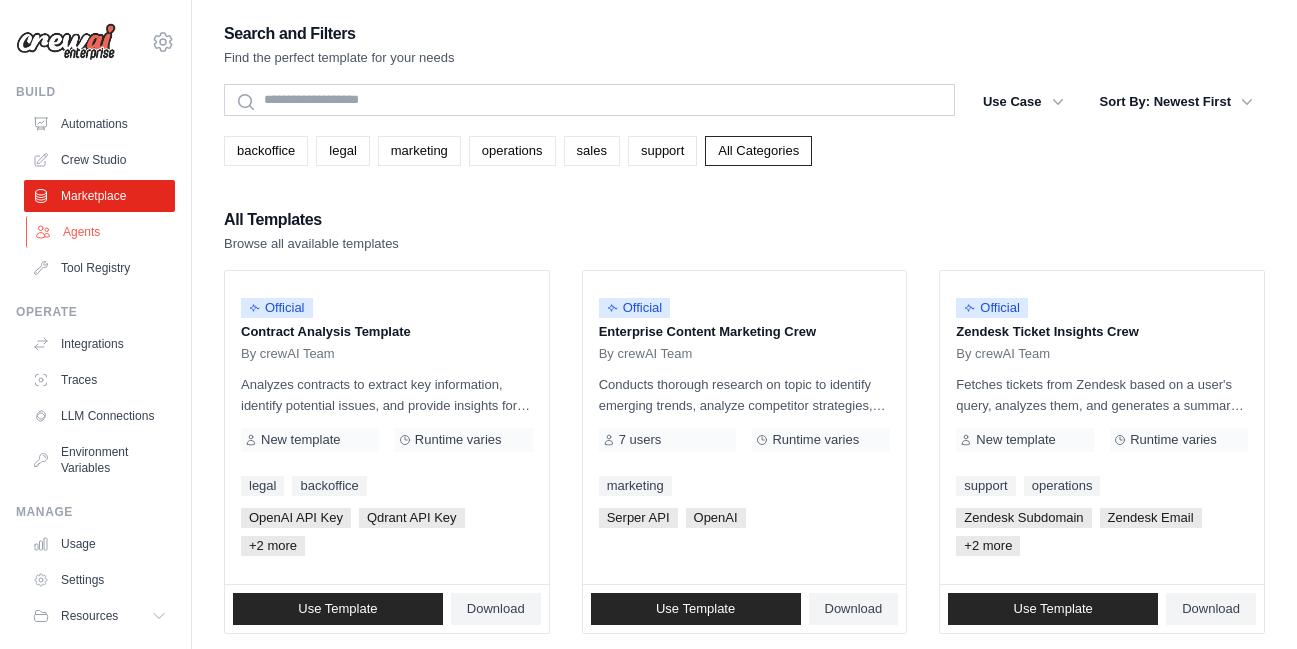 click on "Agents" at bounding box center (101, 232) 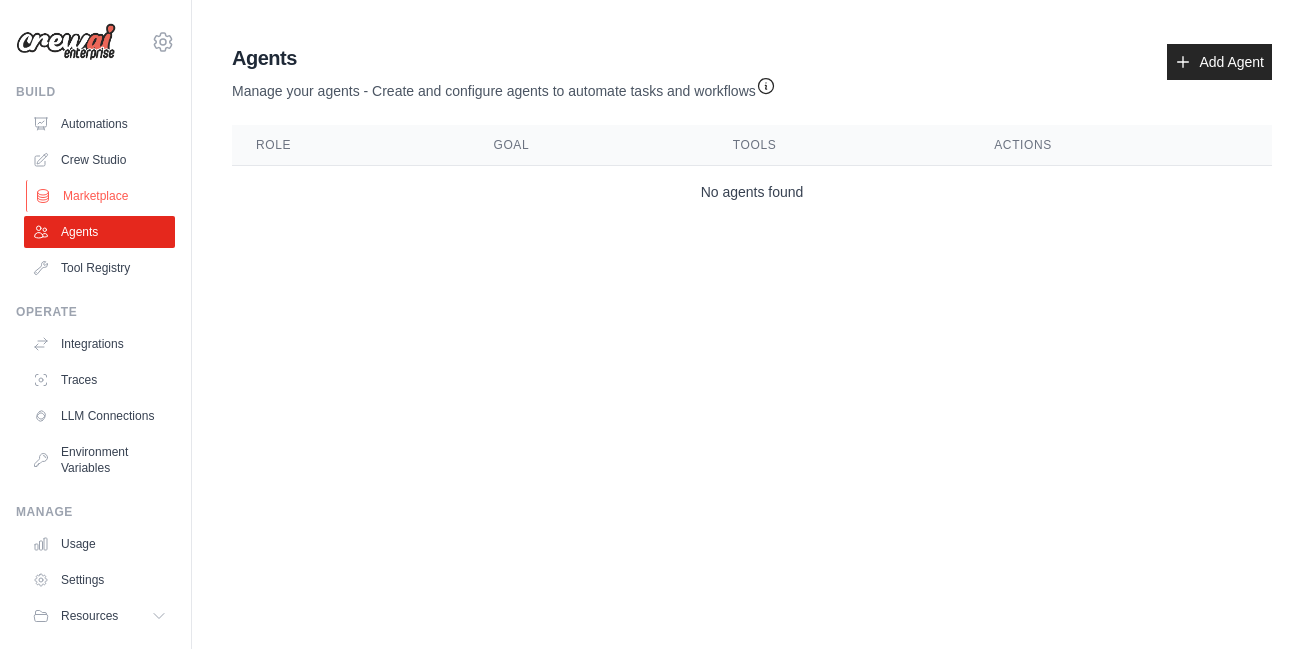 click on "Marketplace" at bounding box center [101, 196] 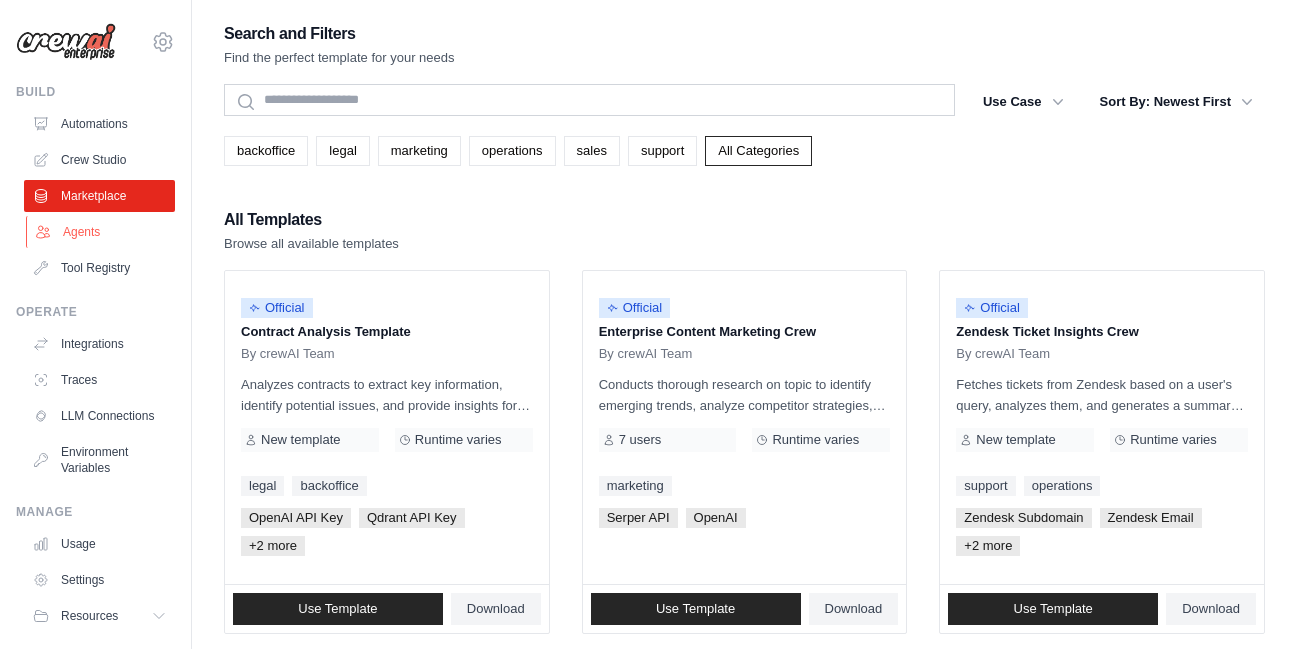 click on "Agents" at bounding box center (101, 232) 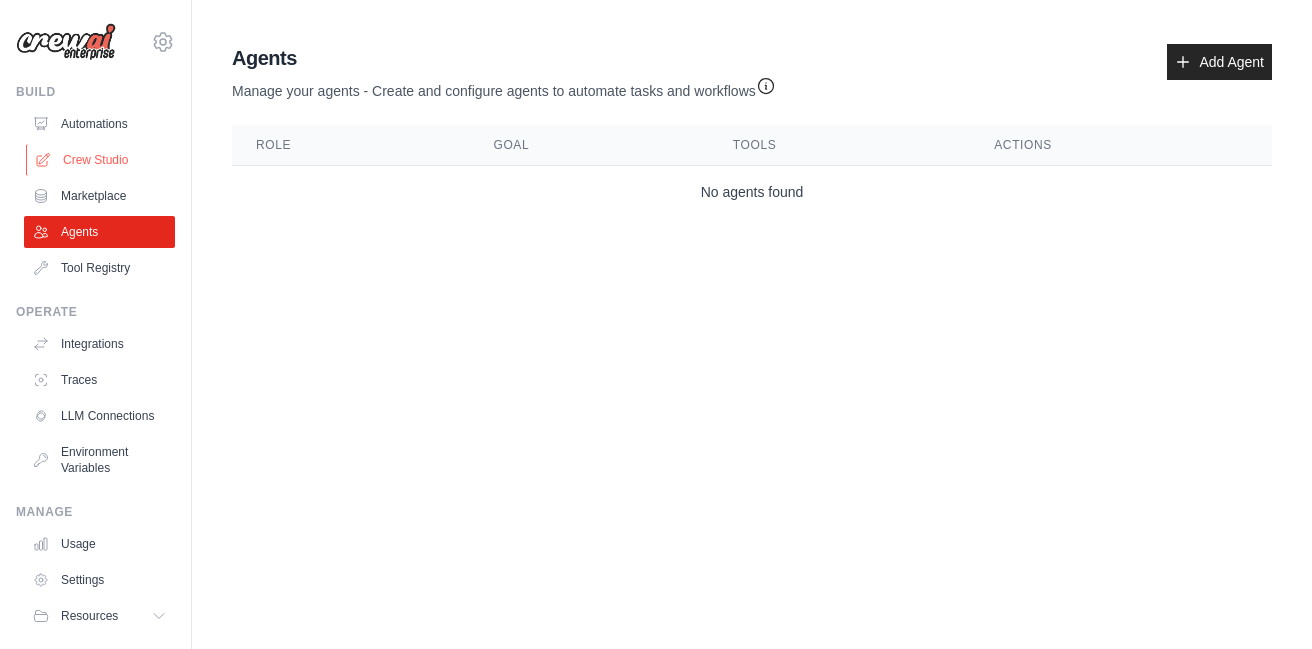 click on "Crew Studio" at bounding box center (101, 160) 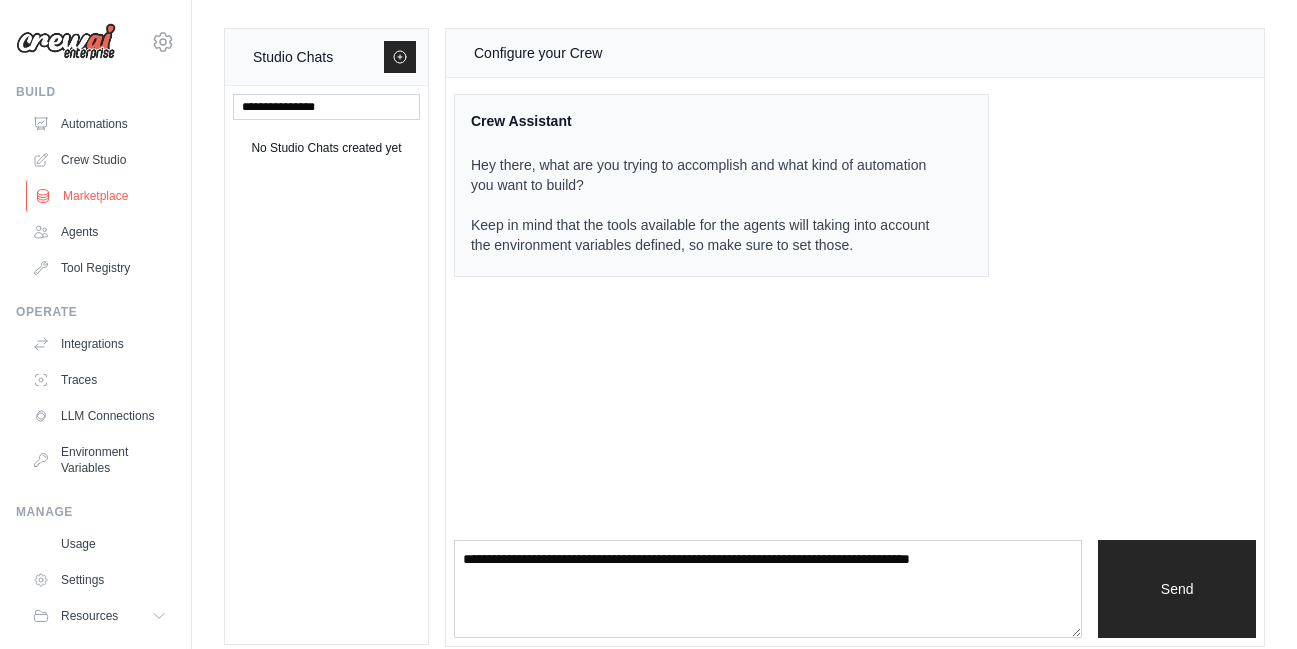 click on "Marketplace" at bounding box center [101, 196] 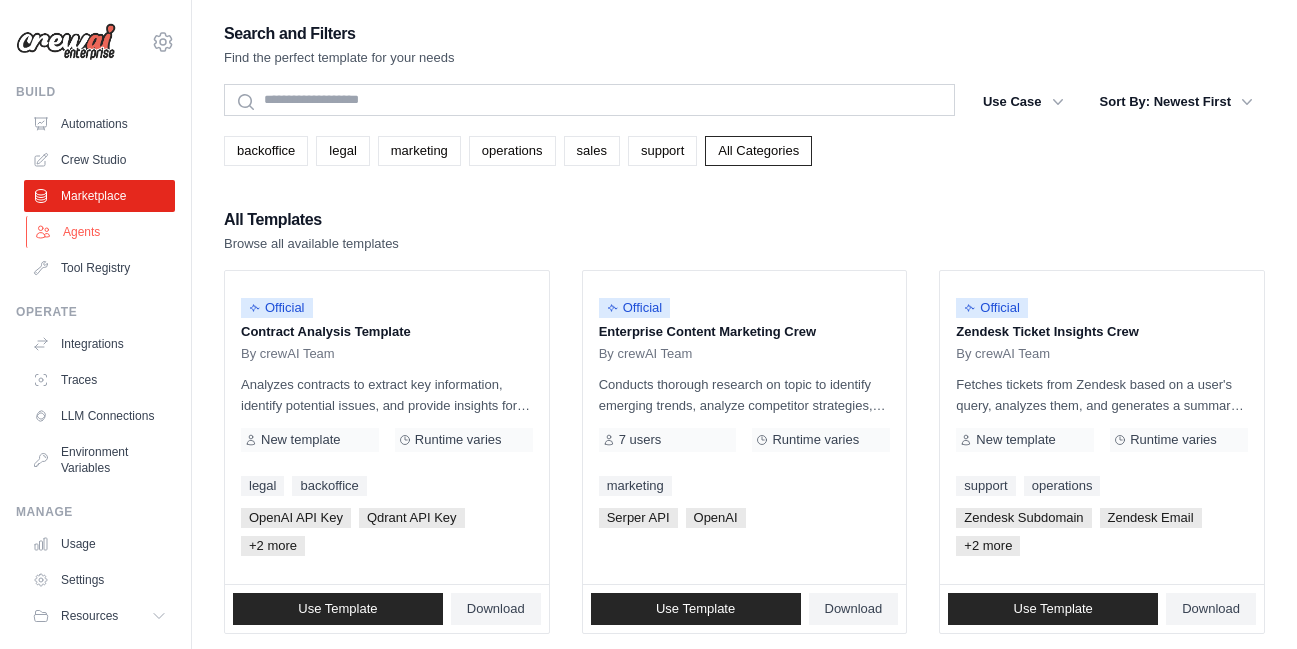 click on "Agents" at bounding box center (101, 232) 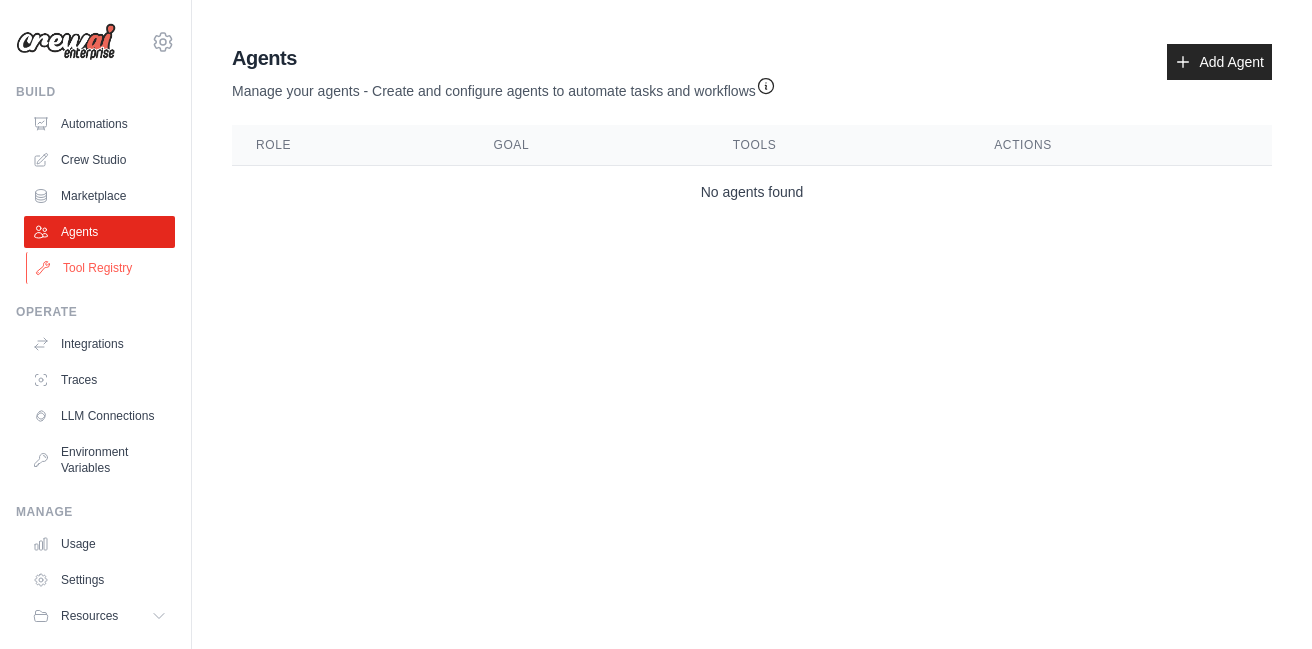 click on "Tool Registry" at bounding box center (101, 268) 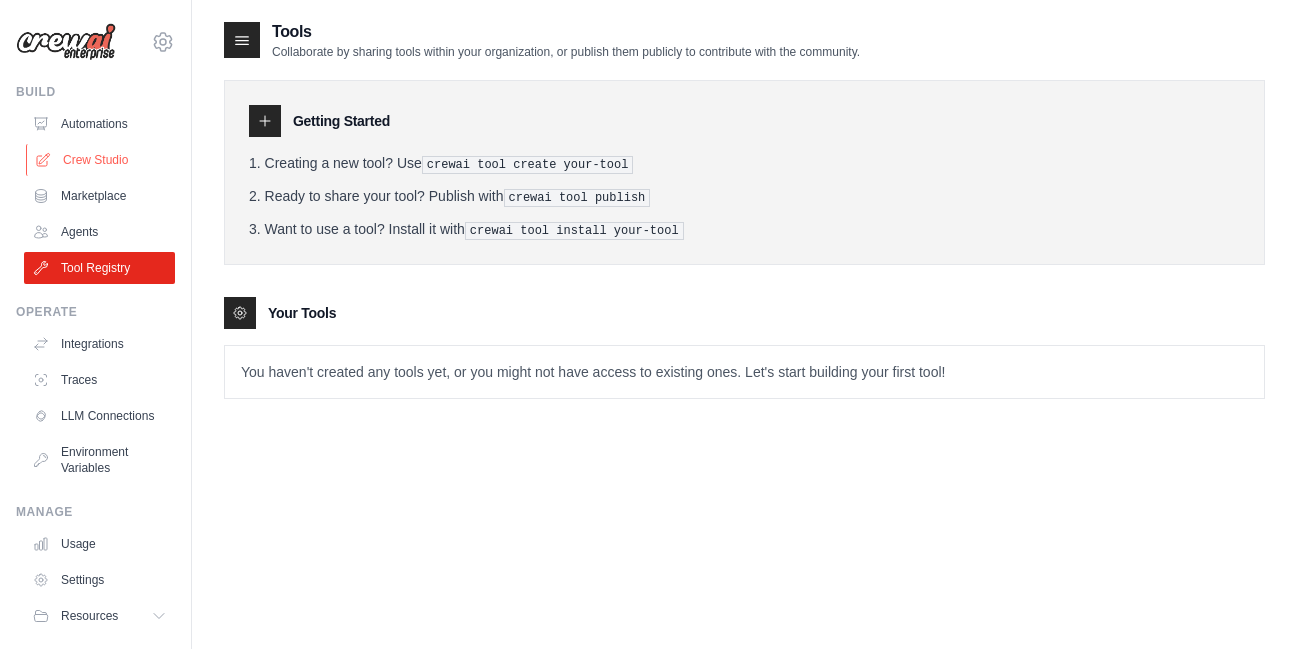 click on "Crew Studio" at bounding box center (101, 160) 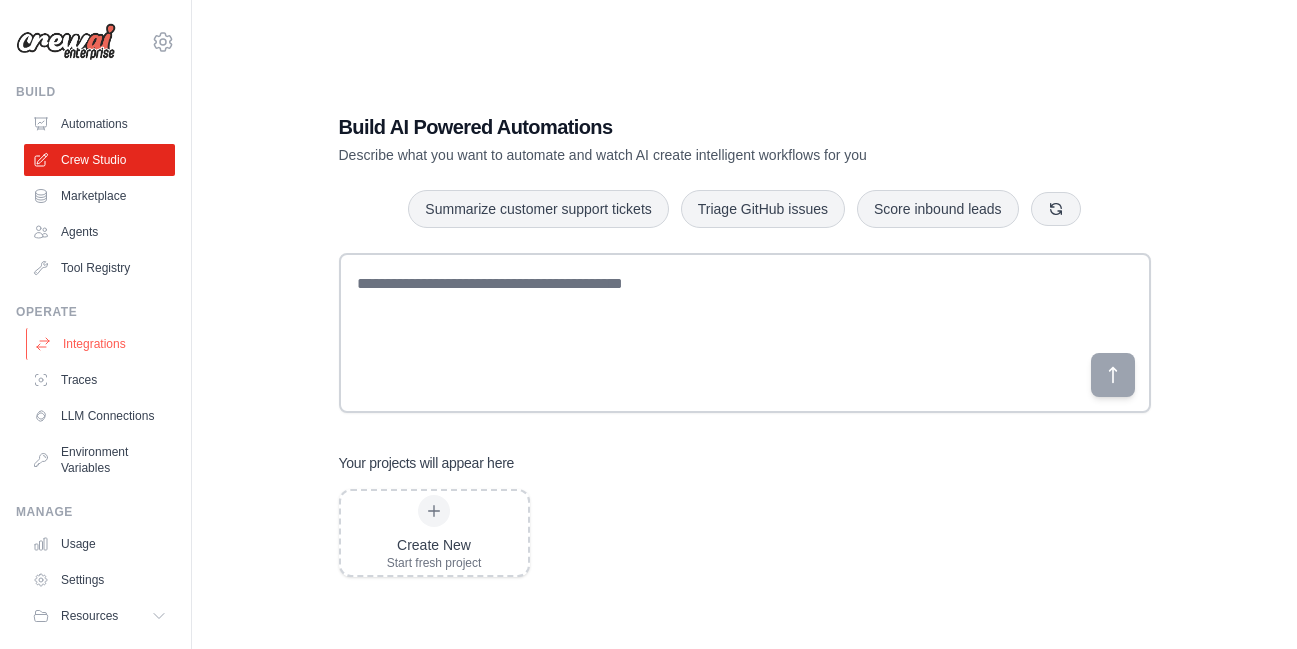 scroll, scrollTop: 0, scrollLeft: 0, axis: both 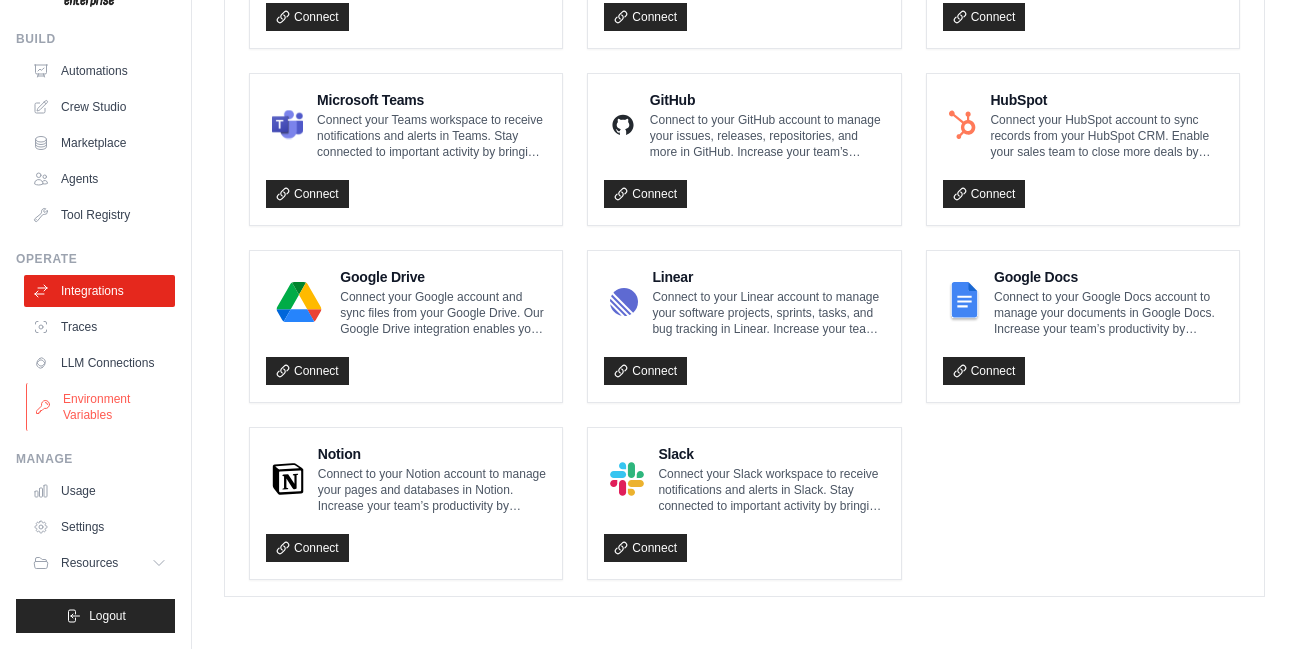click on "Environment Variables" at bounding box center [101, 407] 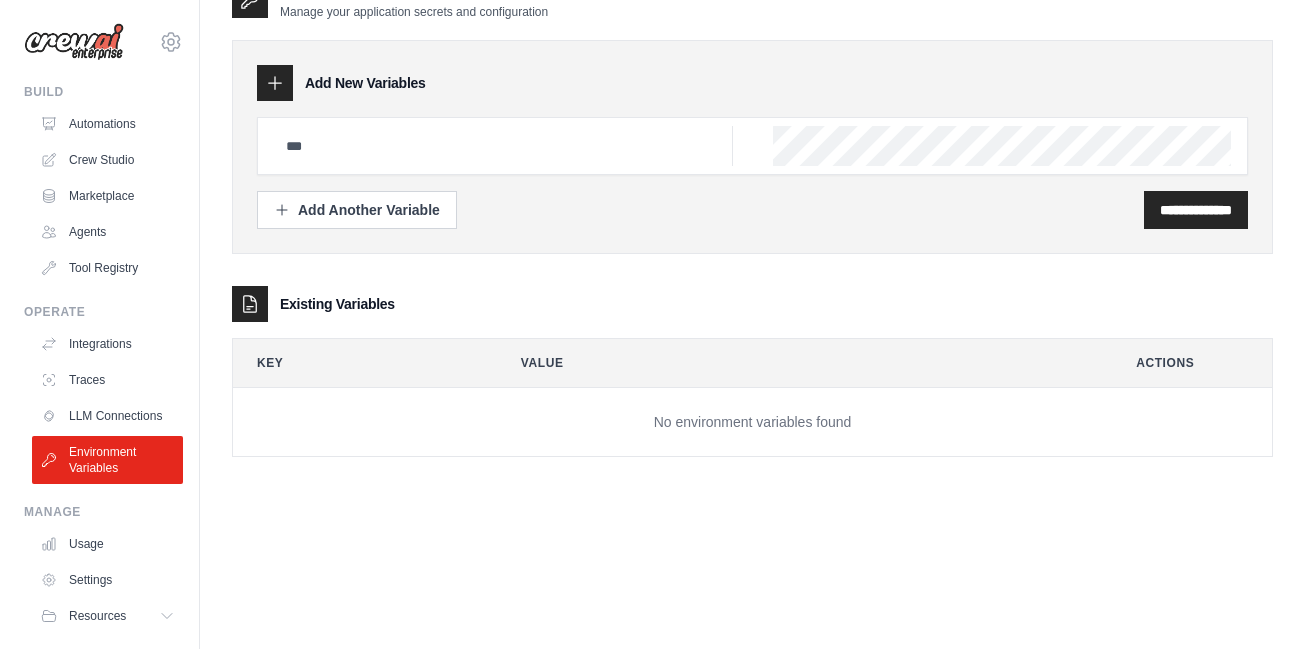 scroll, scrollTop: 0, scrollLeft: 0, axis: both 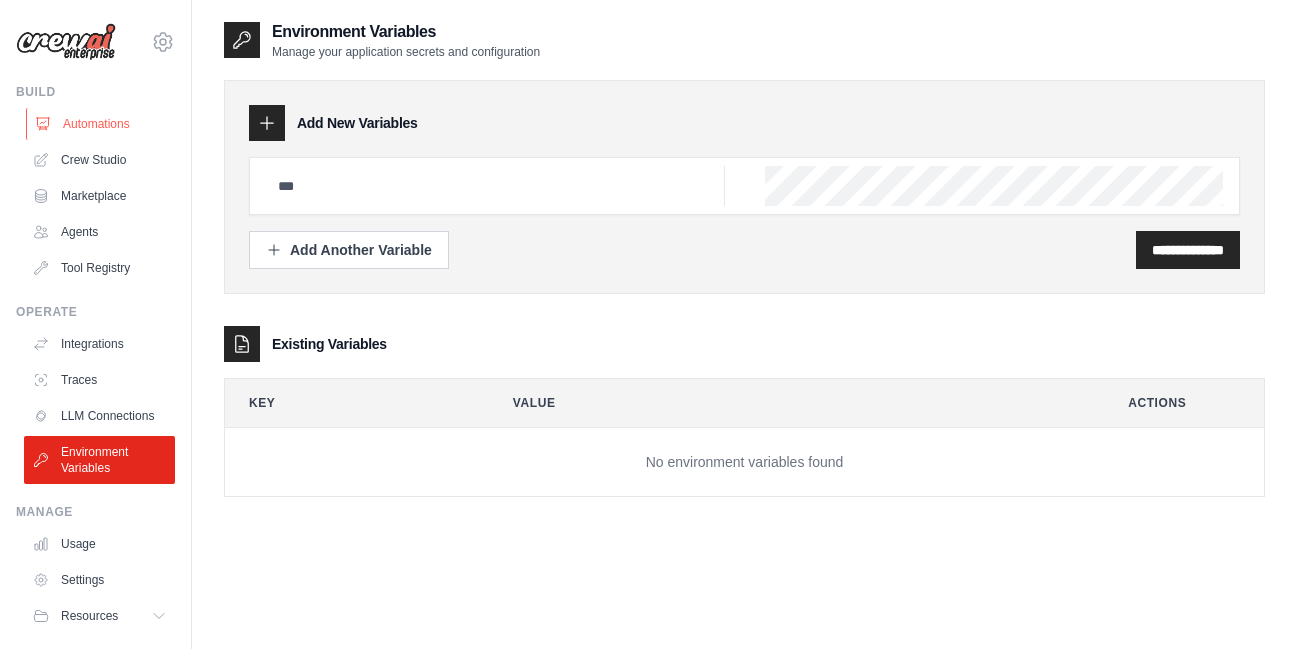 click on "Automations" at bounding box center [101, 124] 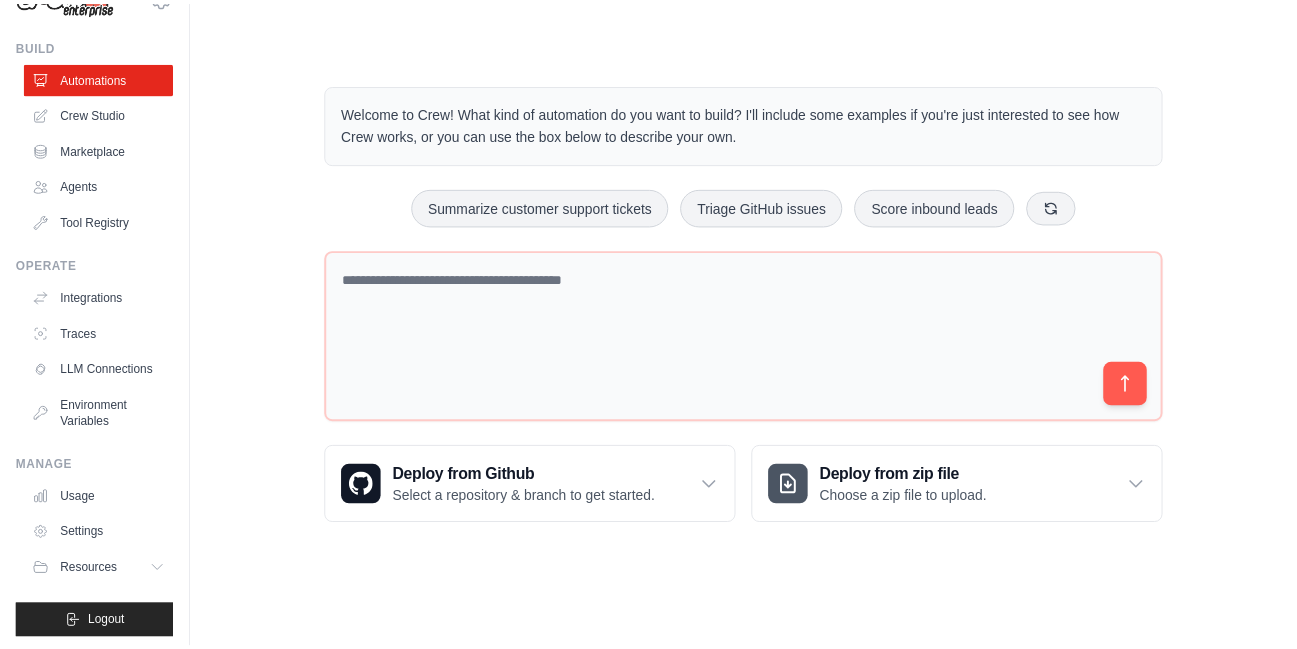 scroll, scrollTop: 64, scrollLeft: 0, axis: vertical 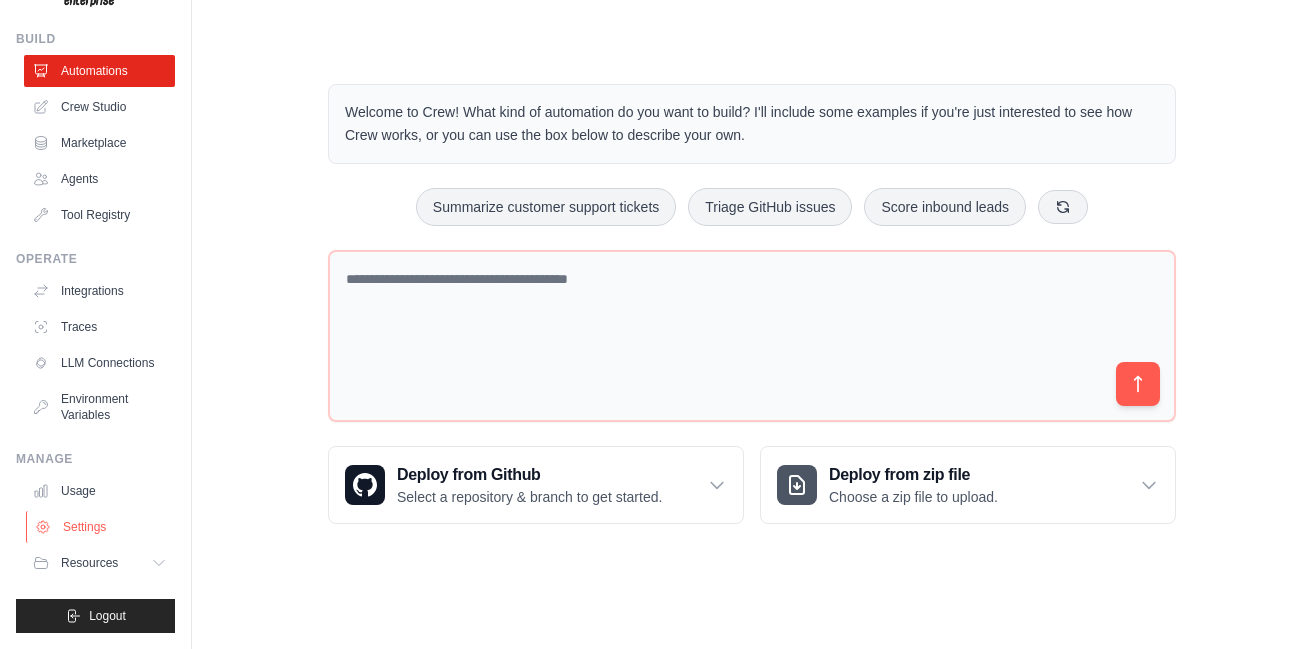 click on "Settings" at bounding box center (101, 527) 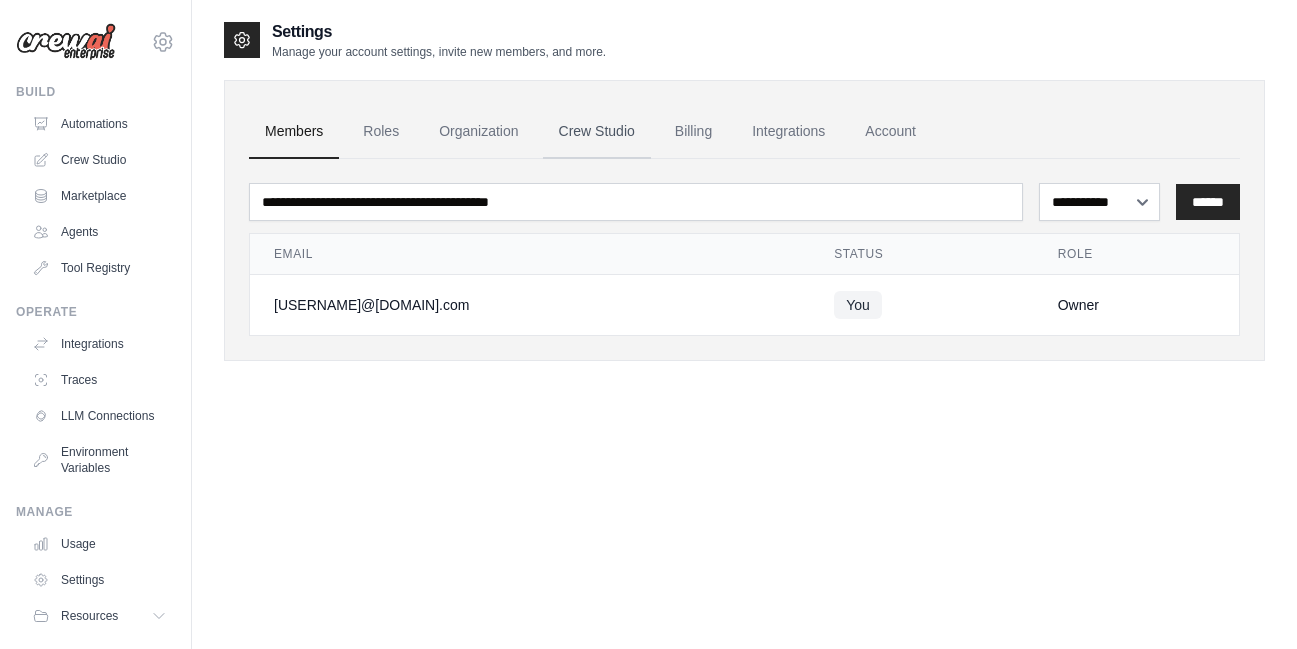 click on "Crew Studio" at bounding box center (597, 132) 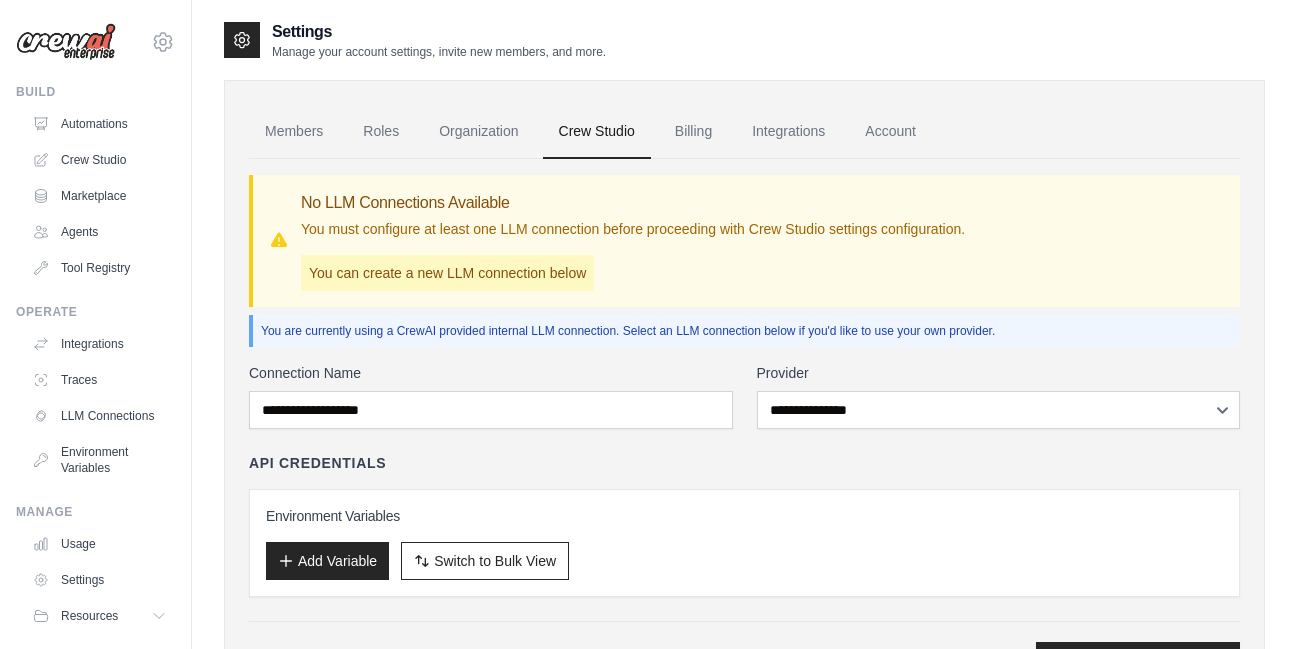 scroll, scrollTop: 0, scrollLeft: 0, axis: both 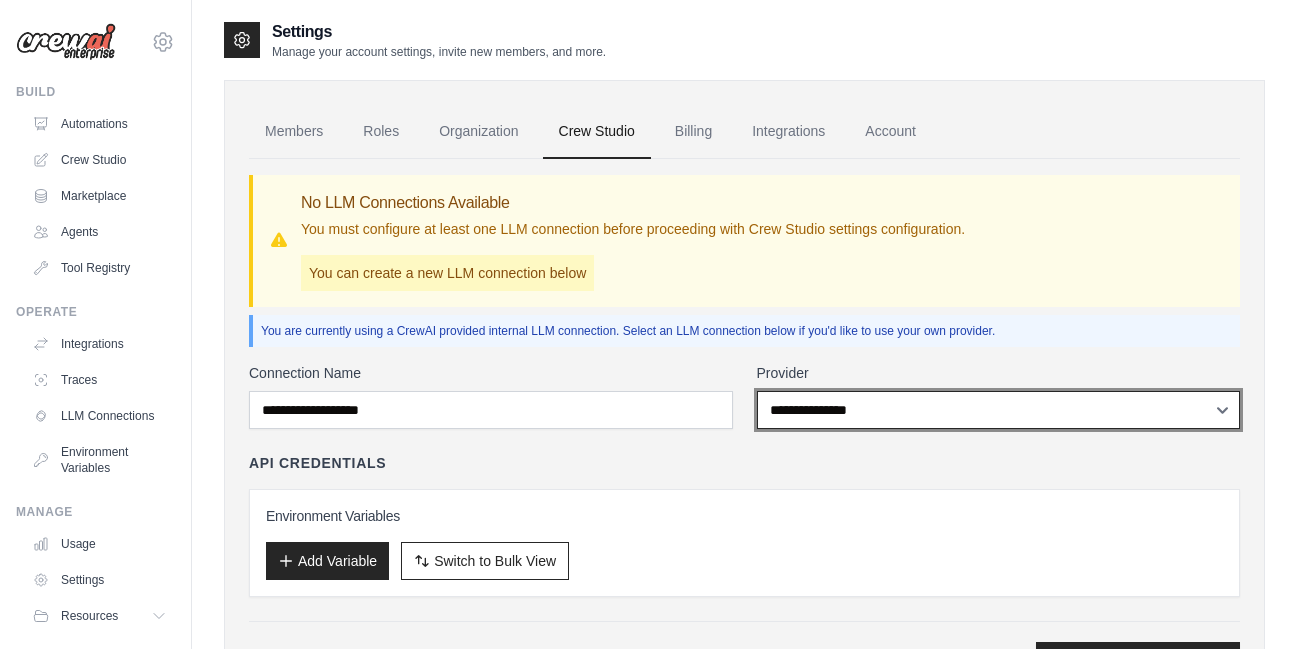 click on "**********" at bounding box center [999, 410] 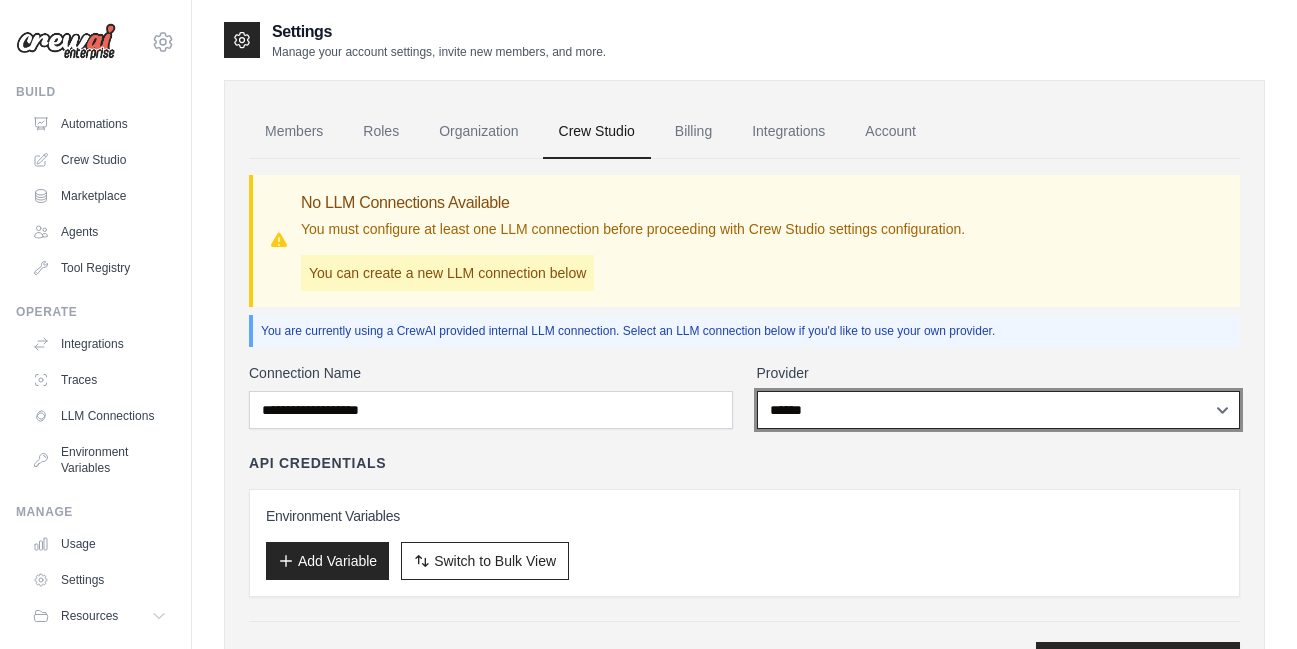 click on "**********" at bounding box center (999, 410) 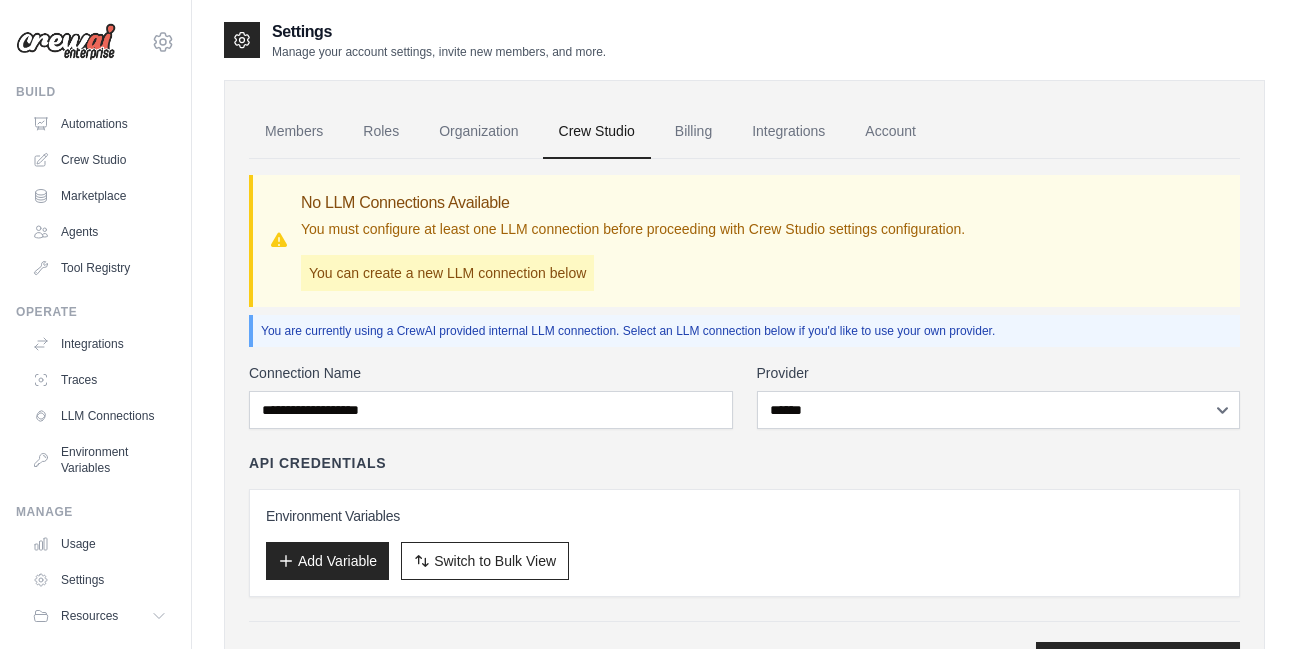 click on "**********" at bounding box center (744, 520) 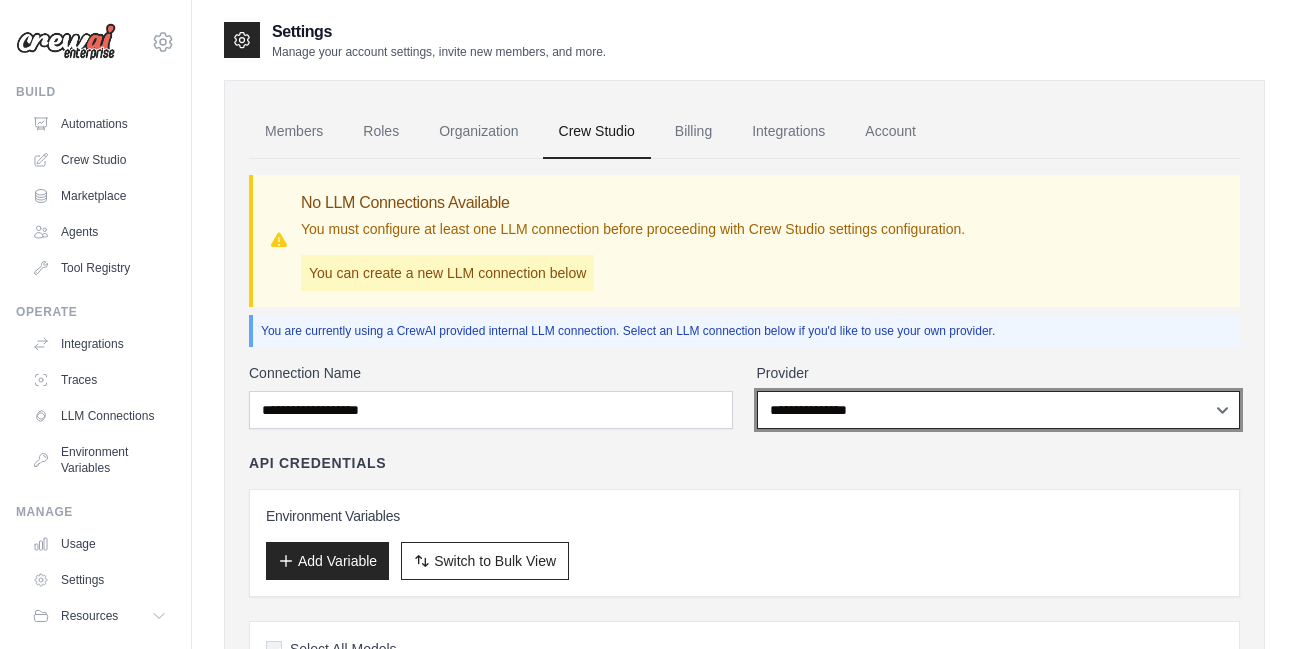 click on "**********" at bounding box center [999, 410] 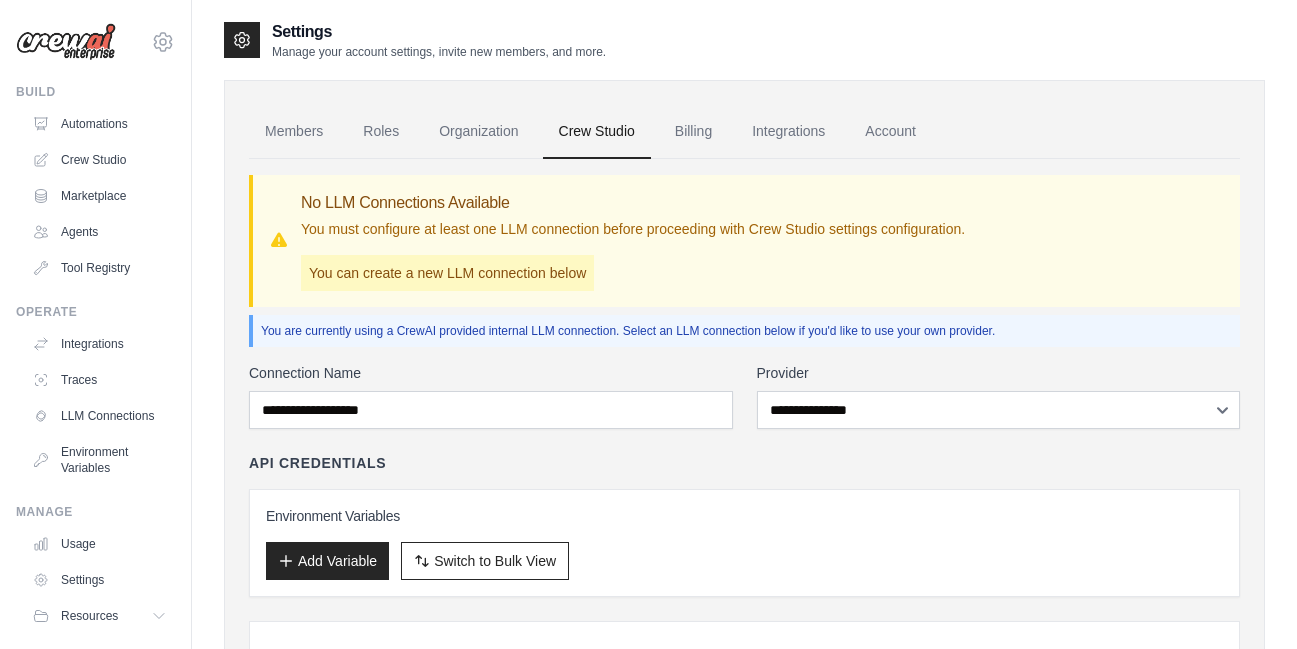 click on "**********" at bounding box center [999, 396] 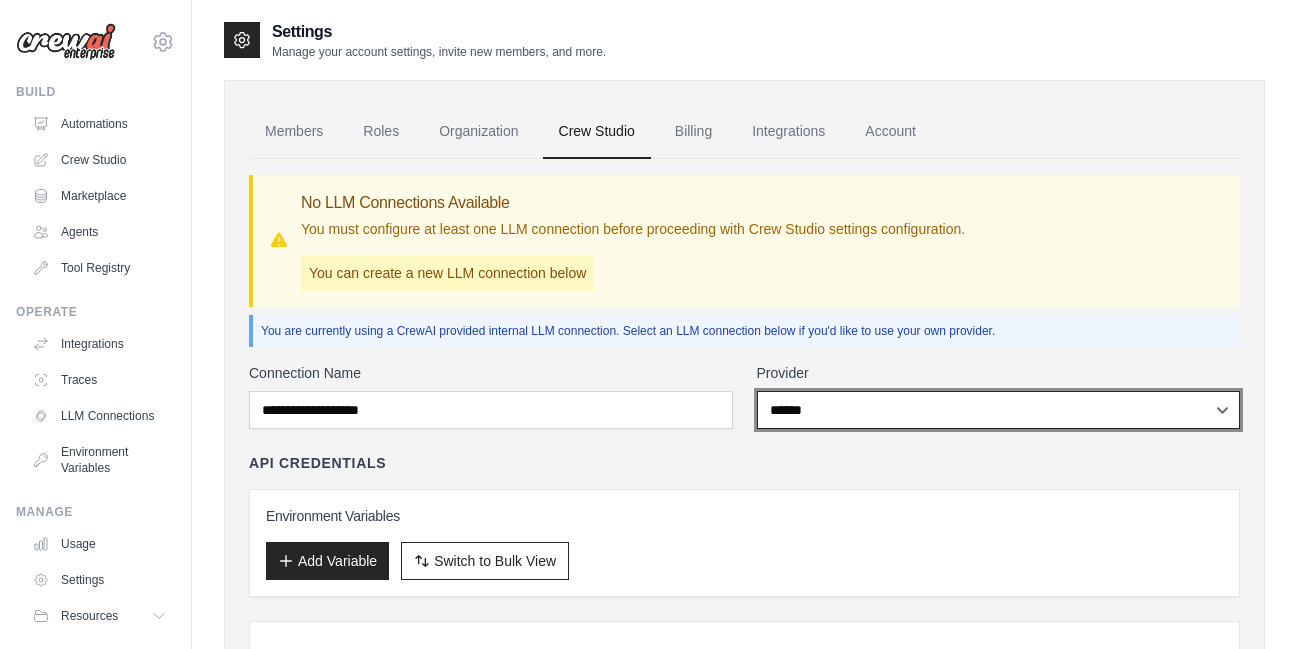 click on "**********" at bounding box center (999, 410) 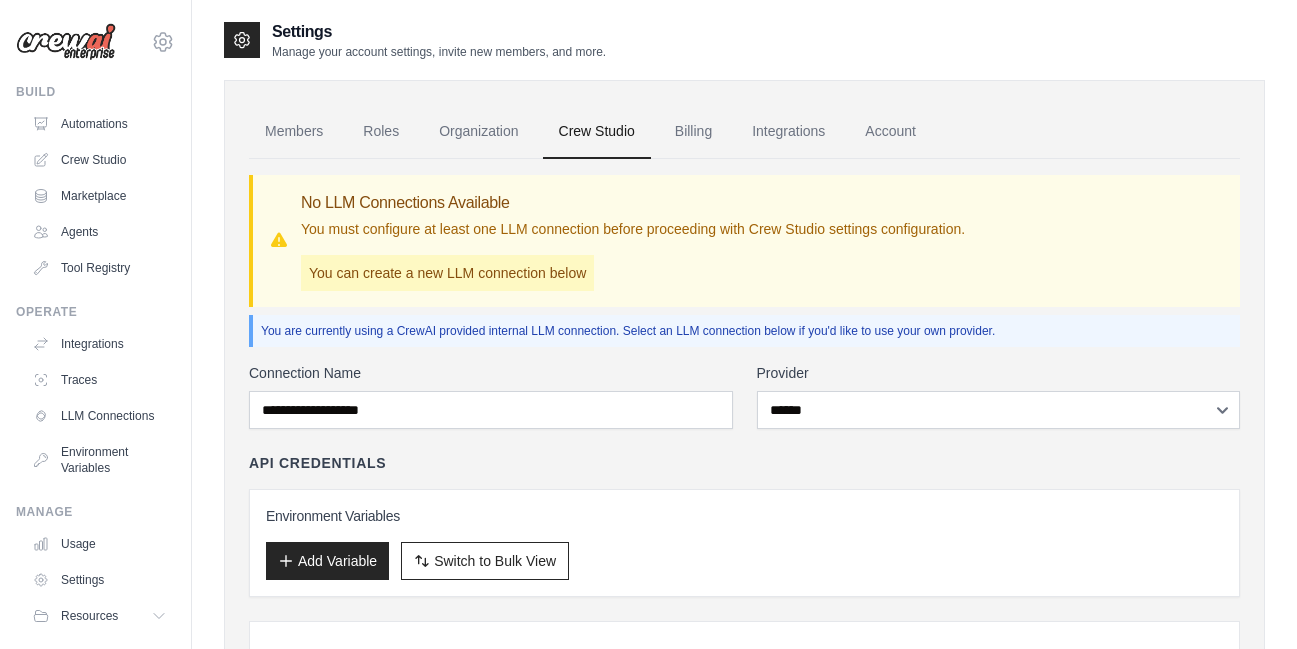 click on "**********" at bounding box center [744, 549] 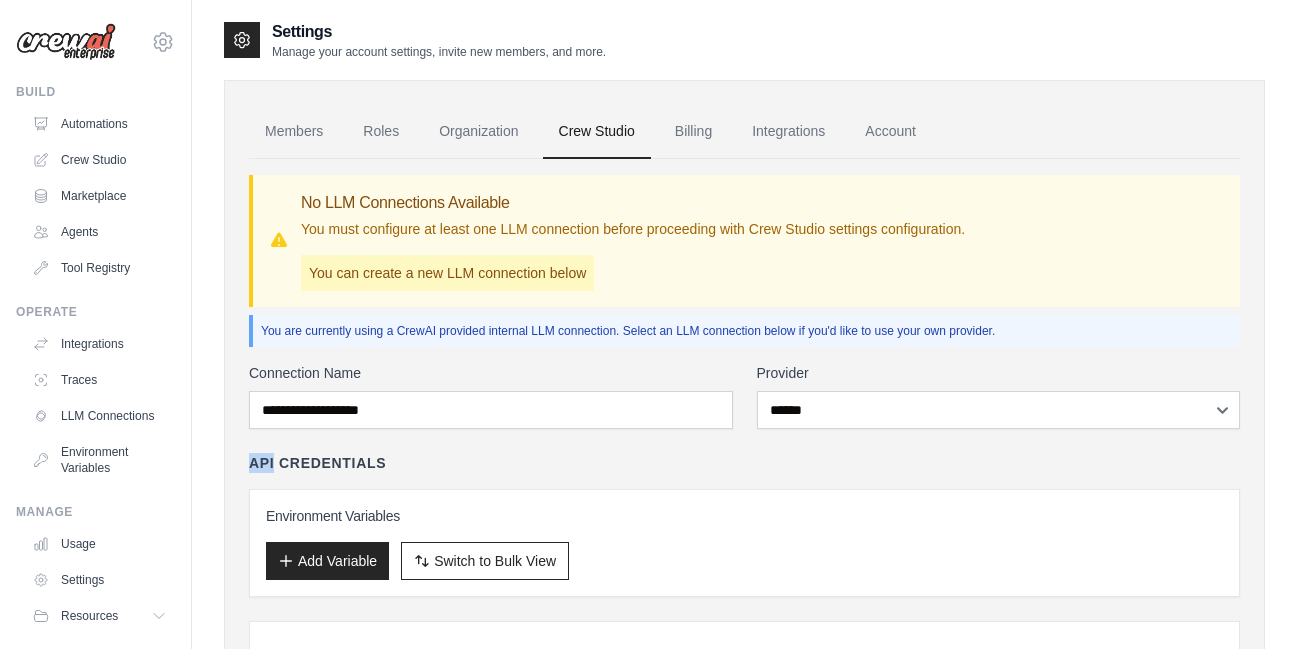 click on "**********" at bounding box center (744, 549) 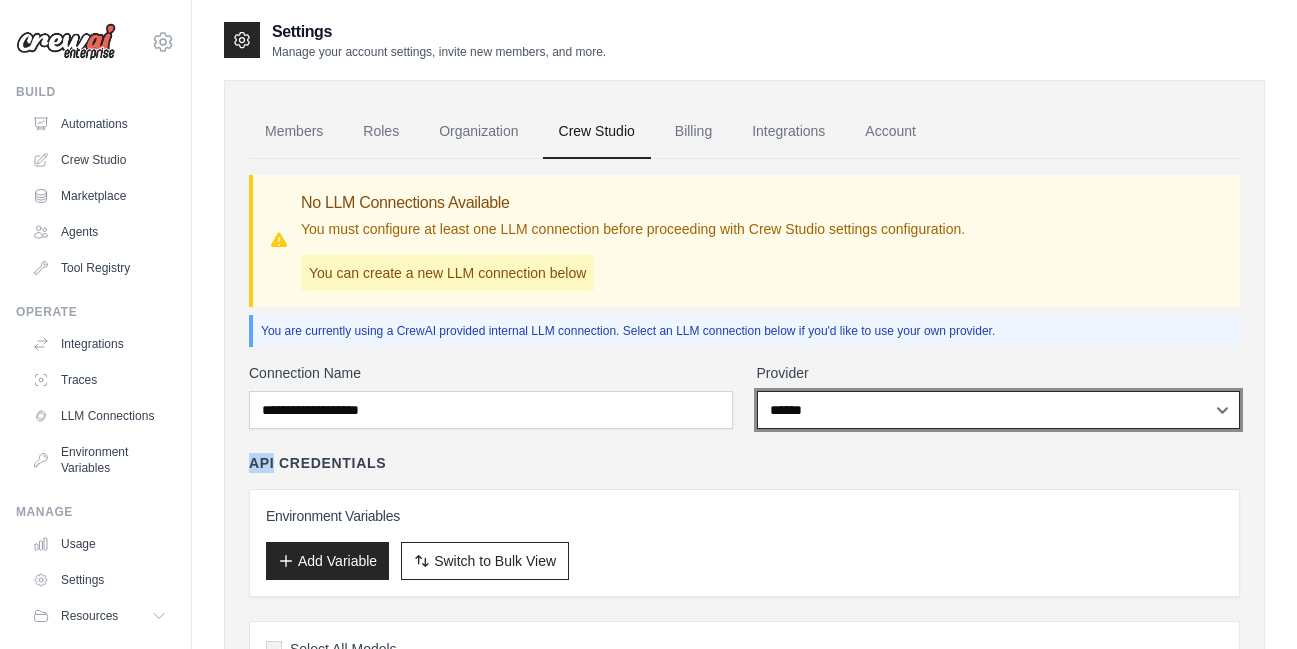 click on "**********" at bounding box center [999, 410] 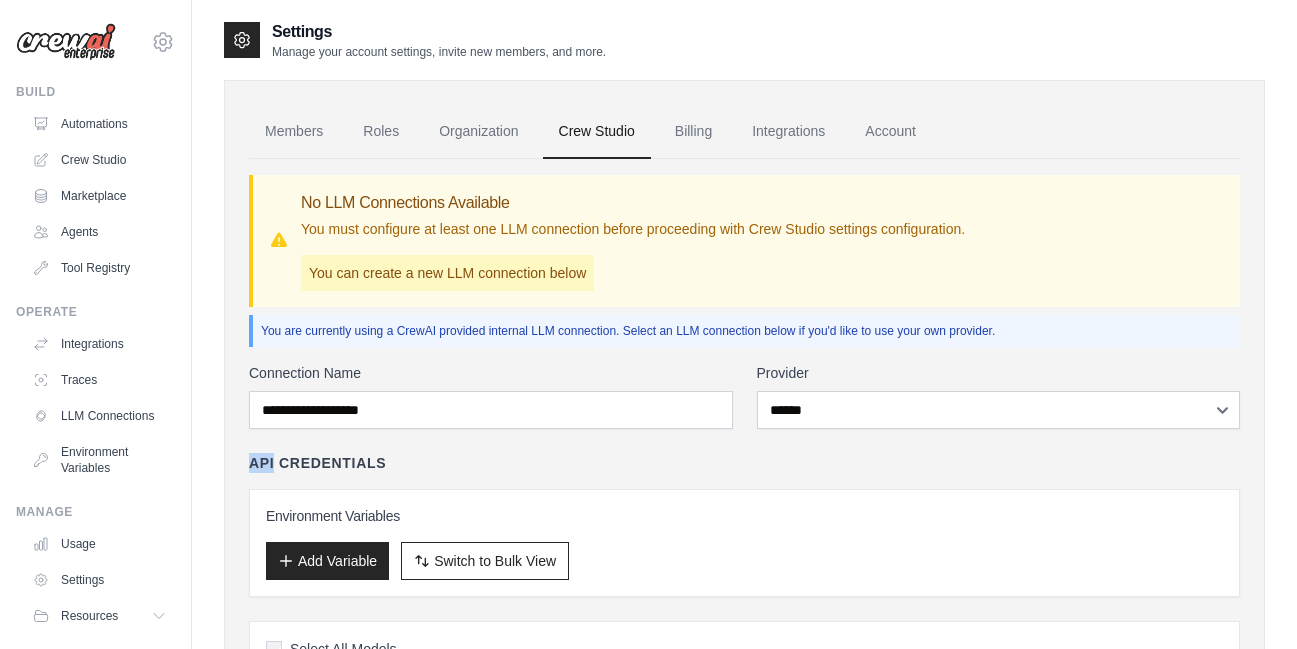 click on "**********" at bounding box center (744, 1168) 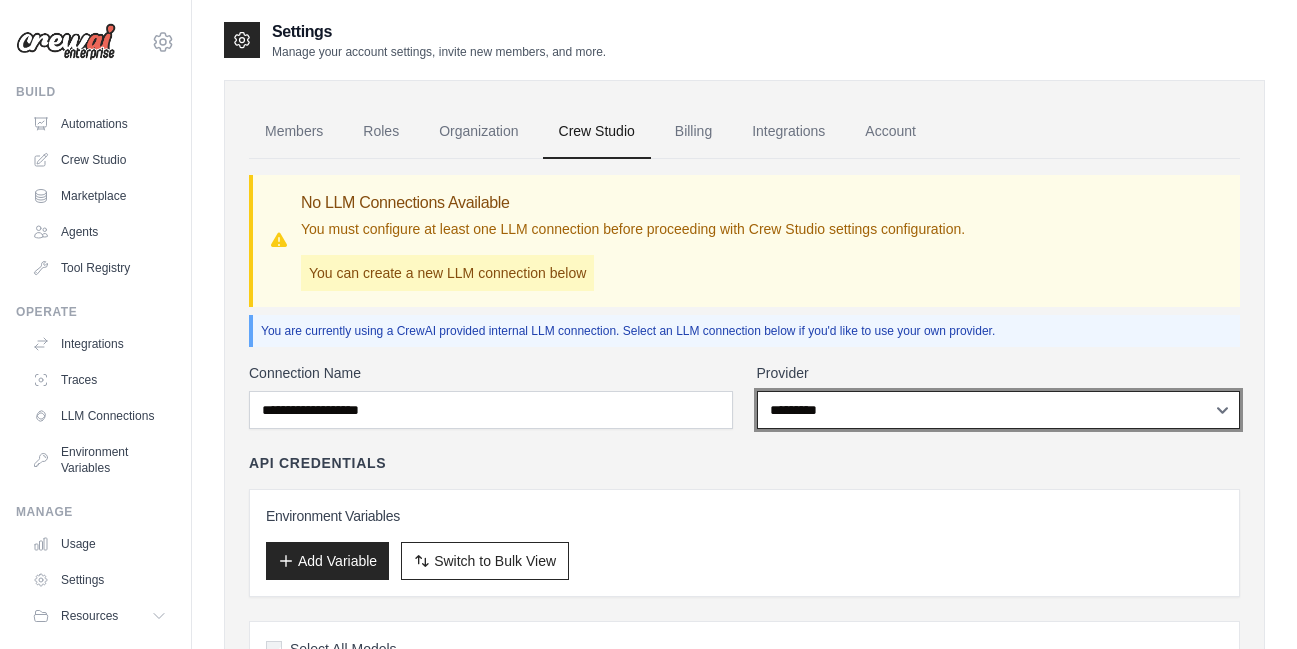 click on "**********" at bounding box center (999, 410) 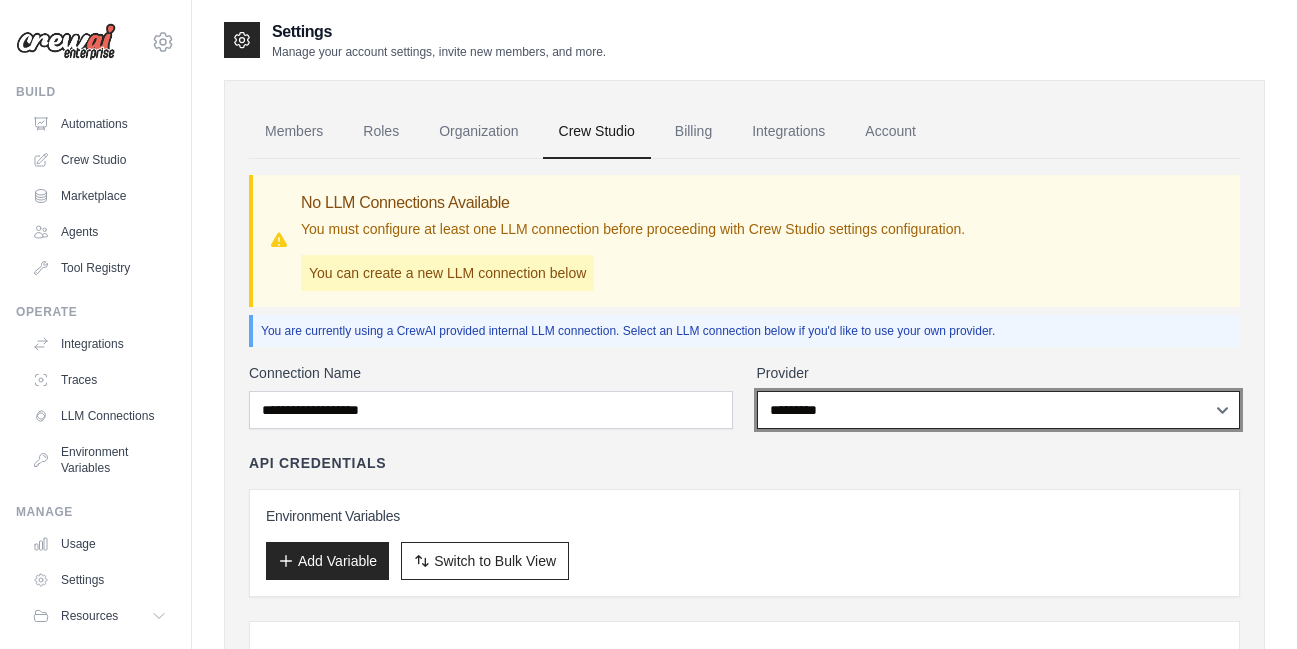 select on "*****" 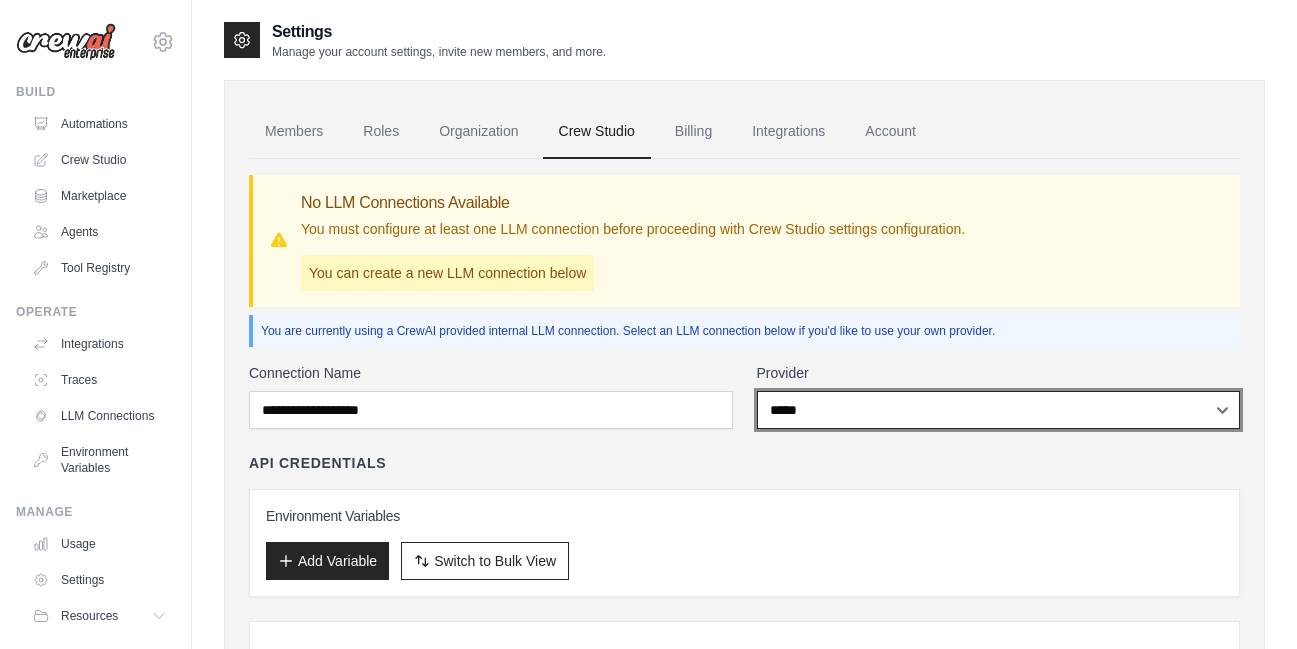 click on "**********" at bounding box center [999, 410] 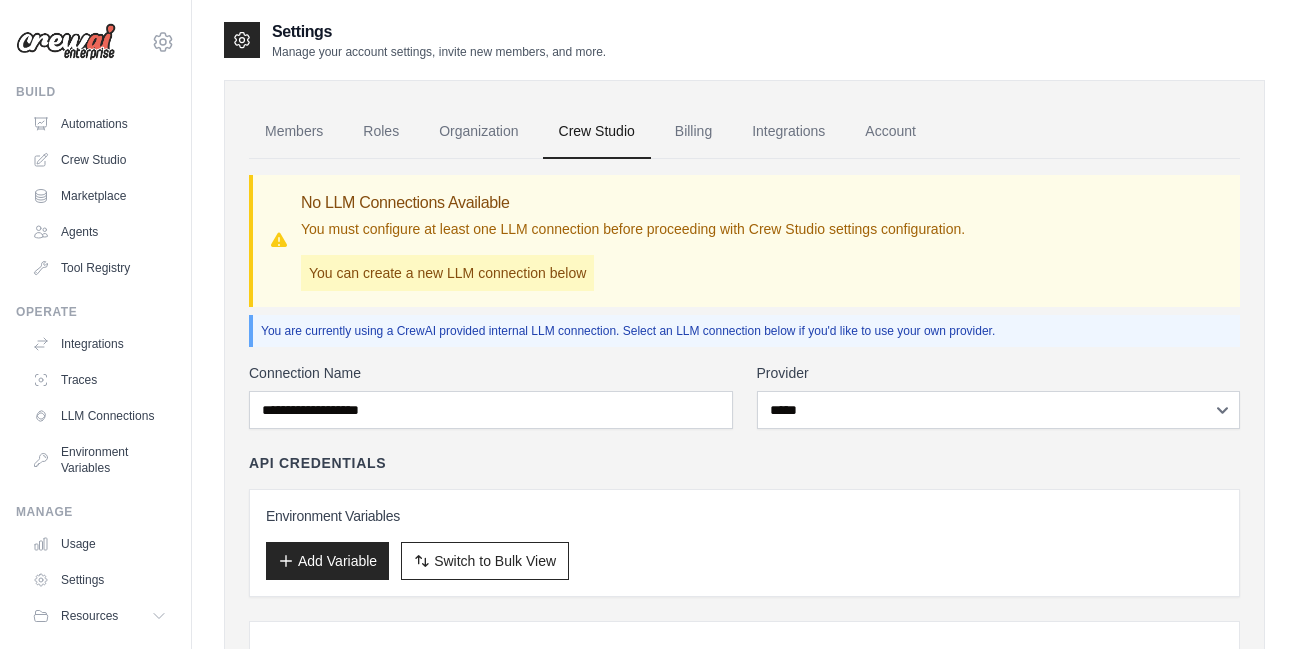 click on "**********" at bounding box center (999, 396) 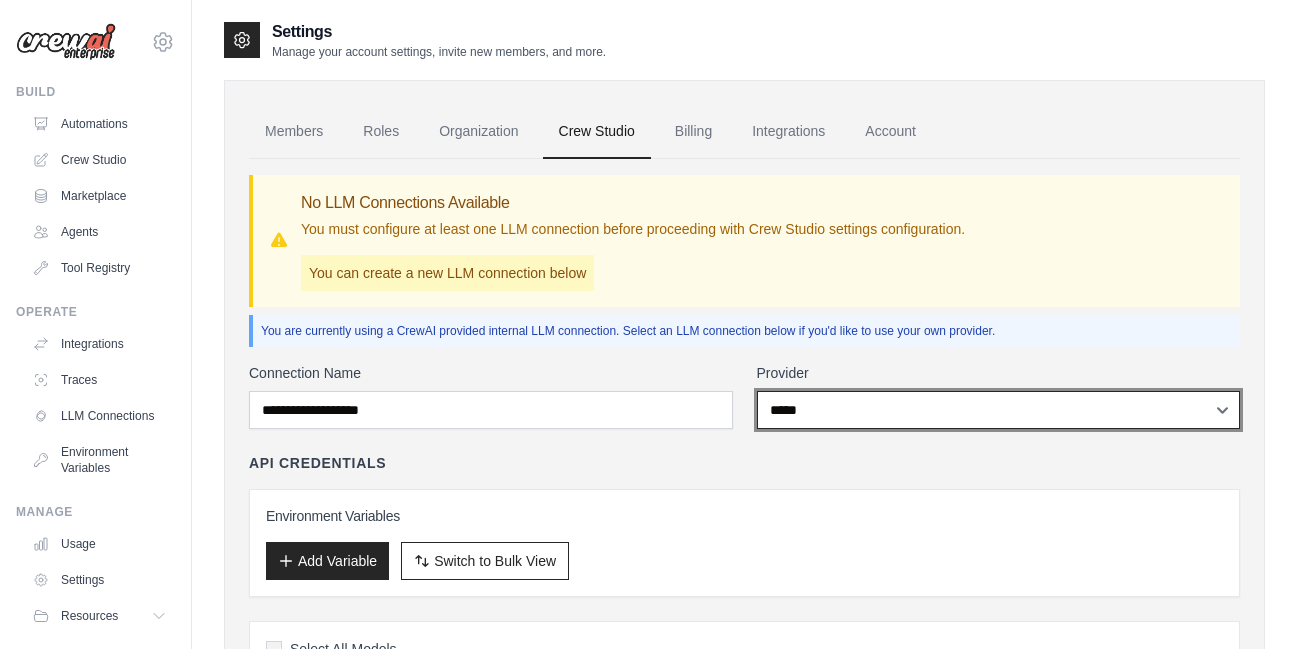 drag, startPoint x: 839, startPoint y: 397, endPoint x: 600, endPoint y: 415, distance: 239.67686 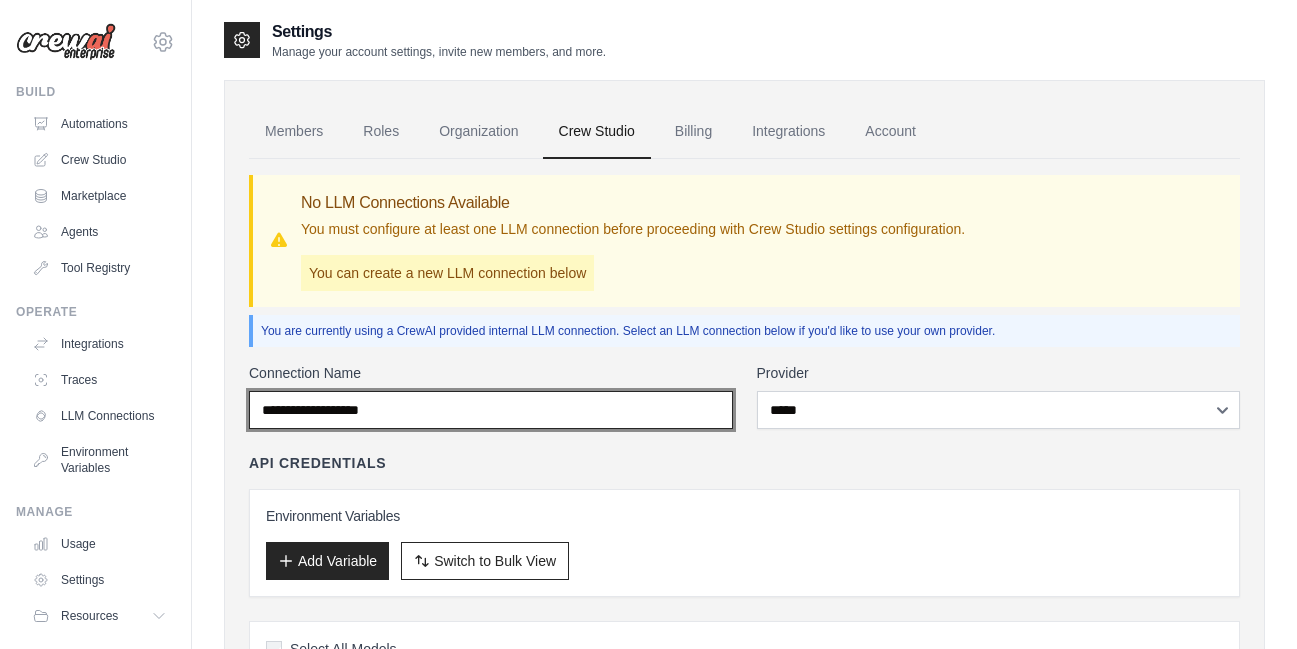 click on "Connection Name" at bounding box center (491, 410) 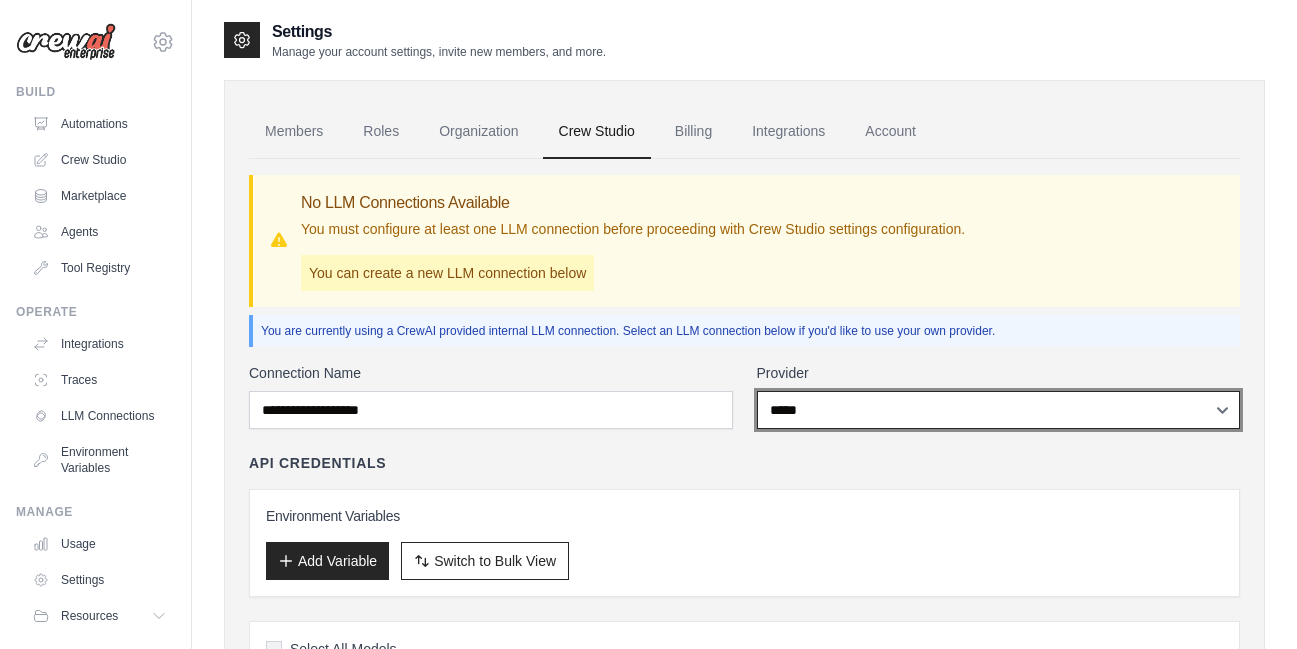 select 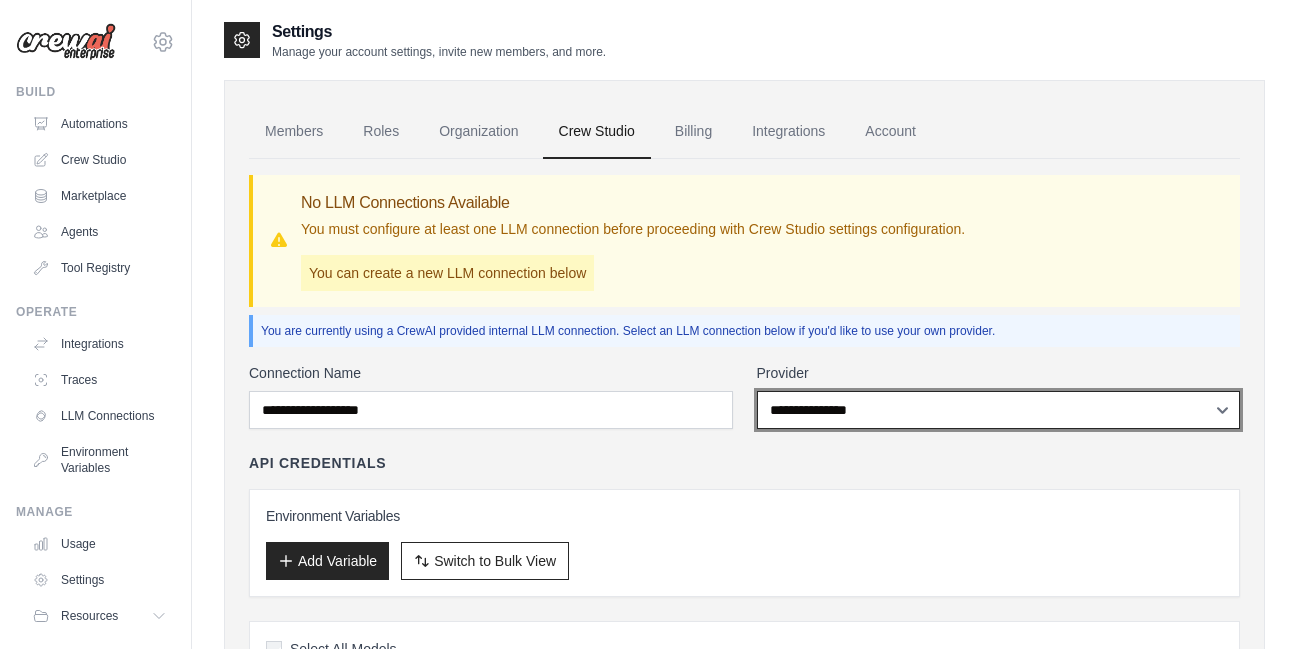 click on "**********" at bounding box center [999, 410] 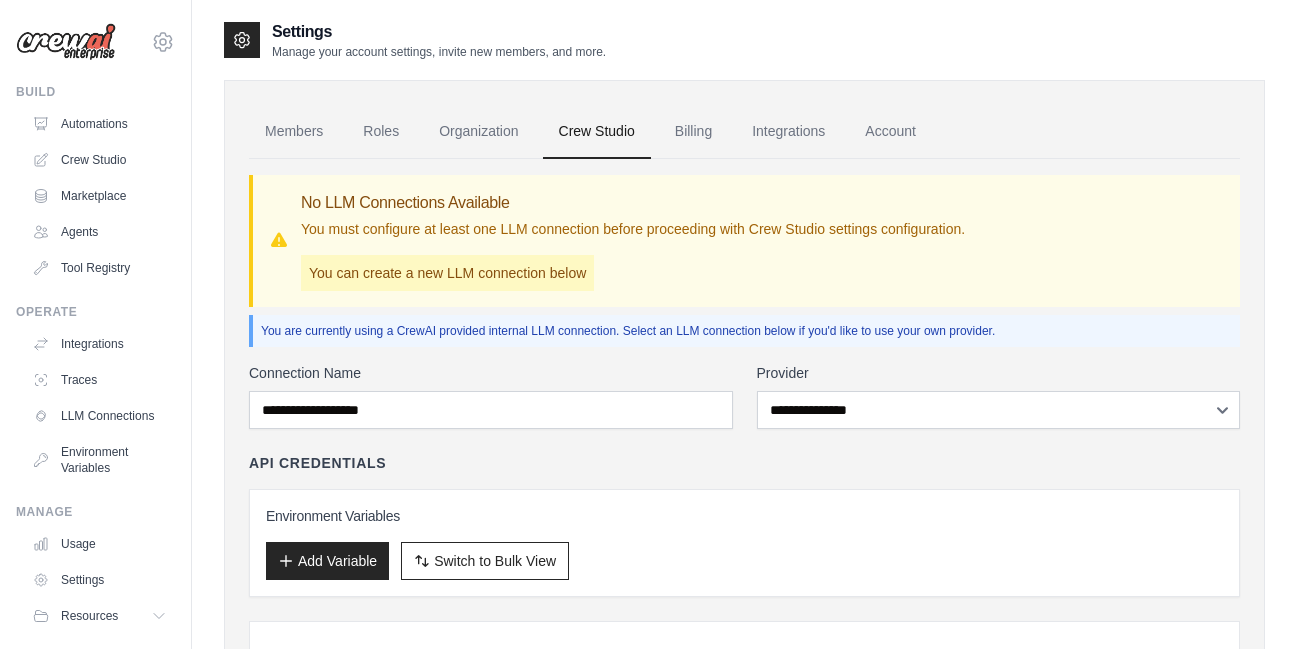 click on "Provider" at bounding box center (999, 373) 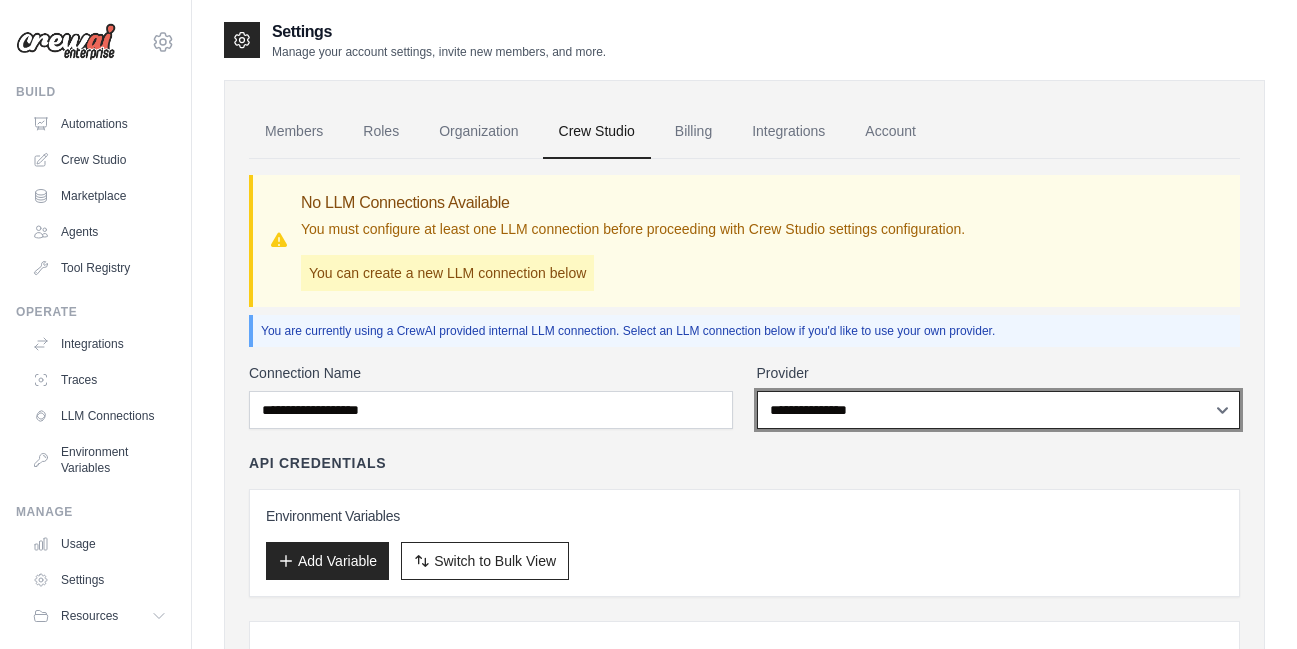 click on "**********" at bounding box center [999, 410] 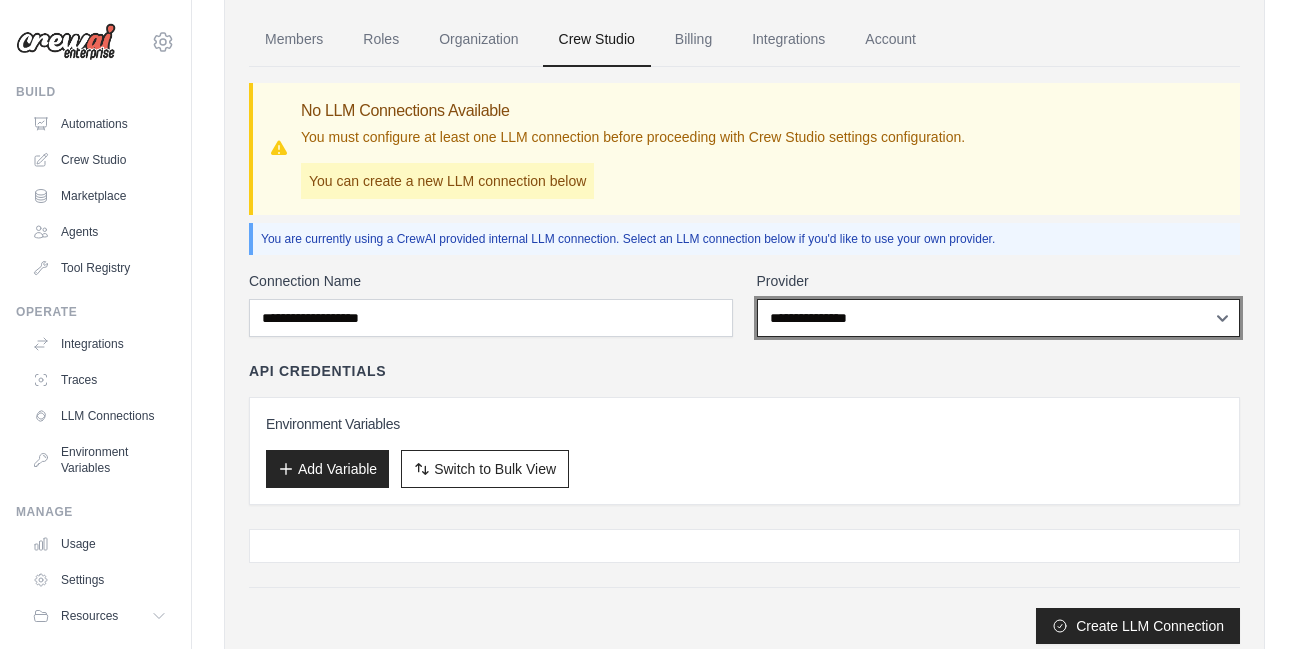scroll, scrollTop: 0, scrollLeft: 0, axis: both 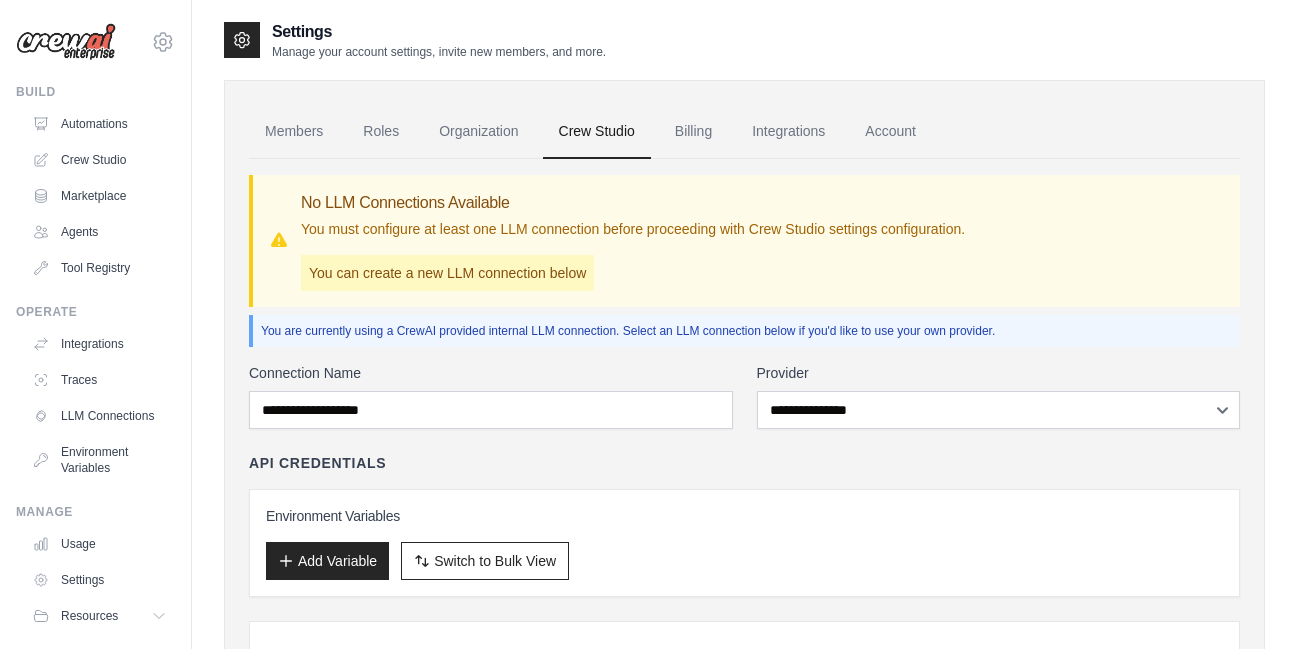 click on "You are currently using a CrewAI provided internal LLM connection.
Select an LLM connection below if you'd like to use your own
provider." at bounding box center [744, 331] 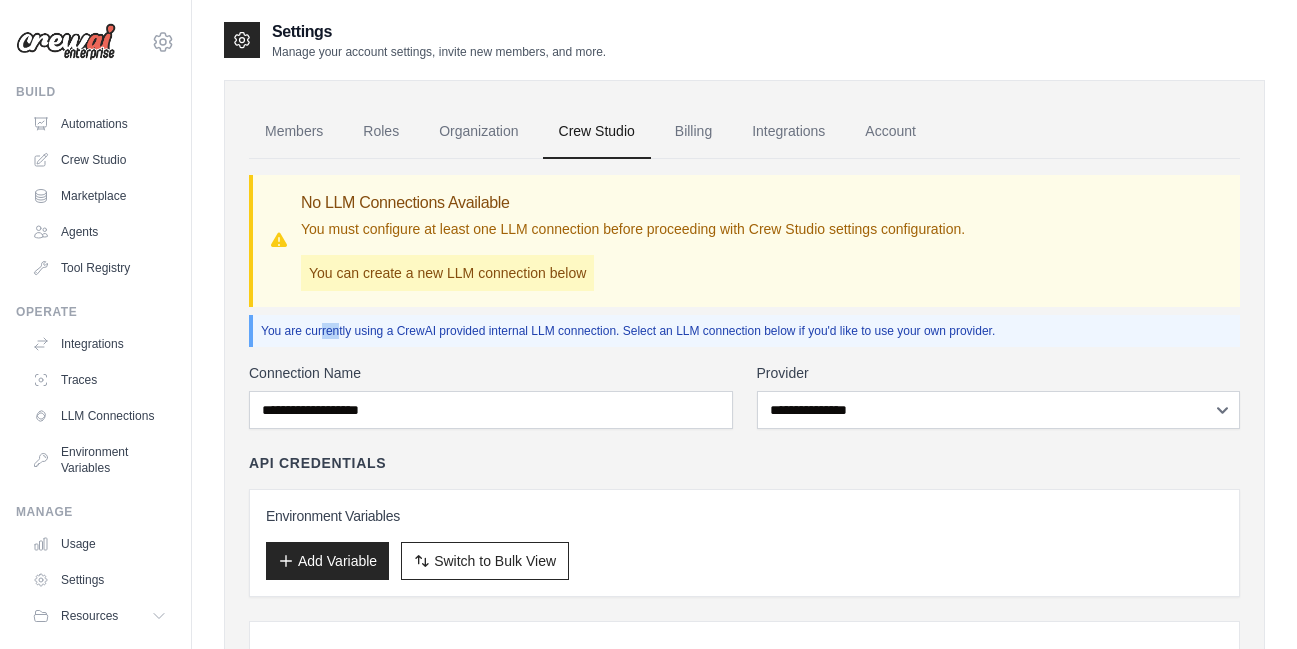 click on "You are currently using a CrewAI provided internal LLM connection.
Select an LLM connection below if you'd like to use your own
provider." at bounding box center (744, 331) 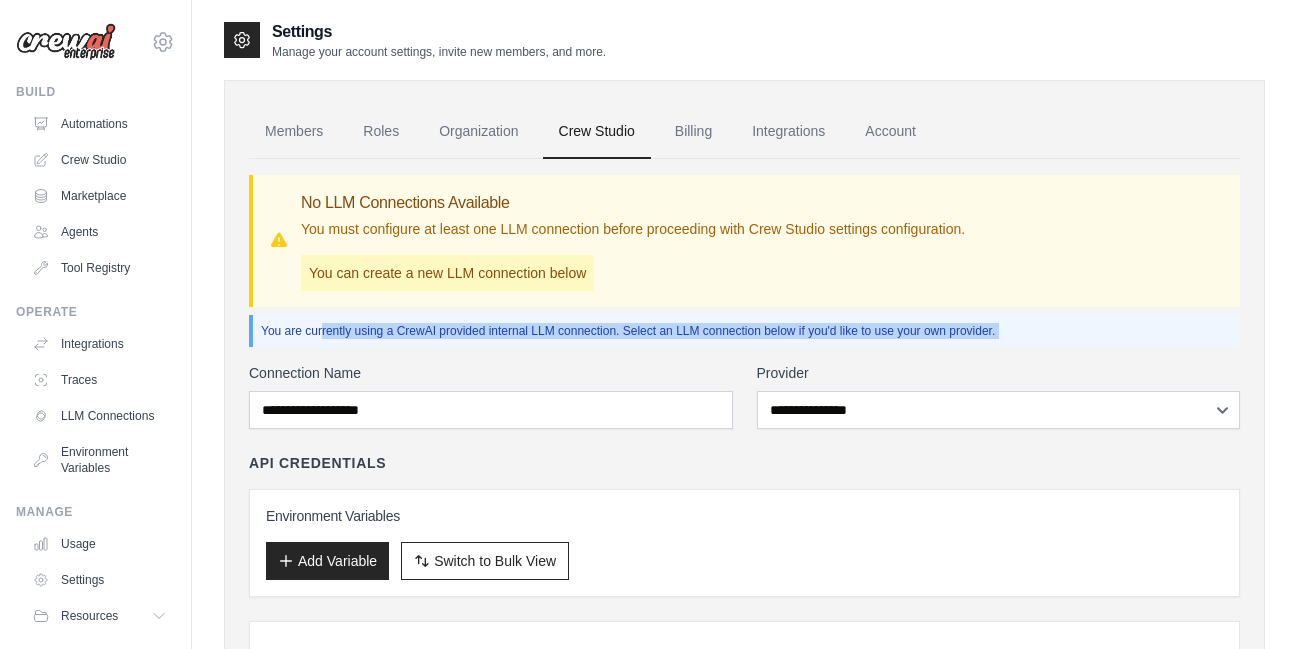 click on "You are currently using a CrewAI provided internal LLM connection.
Select an LLM connection below if you'd like to use your own
provider." at bounding box center [744, 331] 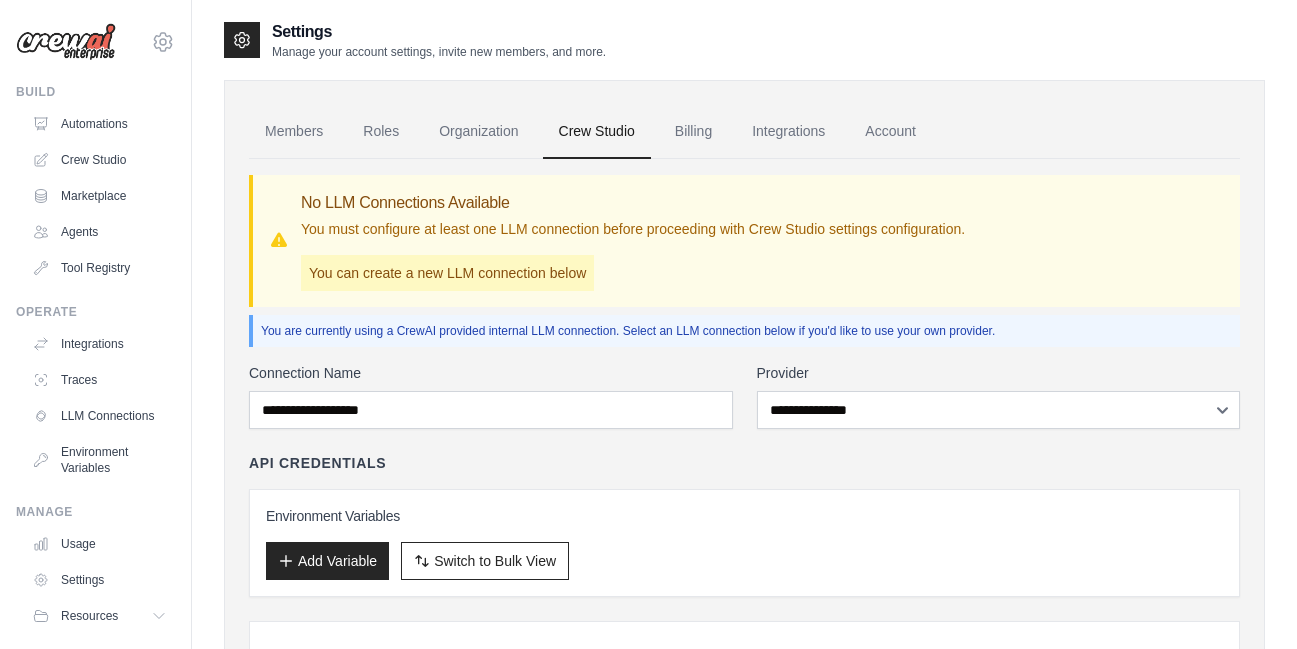 click on "You are currently using a CrewAI provided internal LLM connection.
Select an LLM connection below if you'd like to use your own
provider." at bounding box center (744, 331) 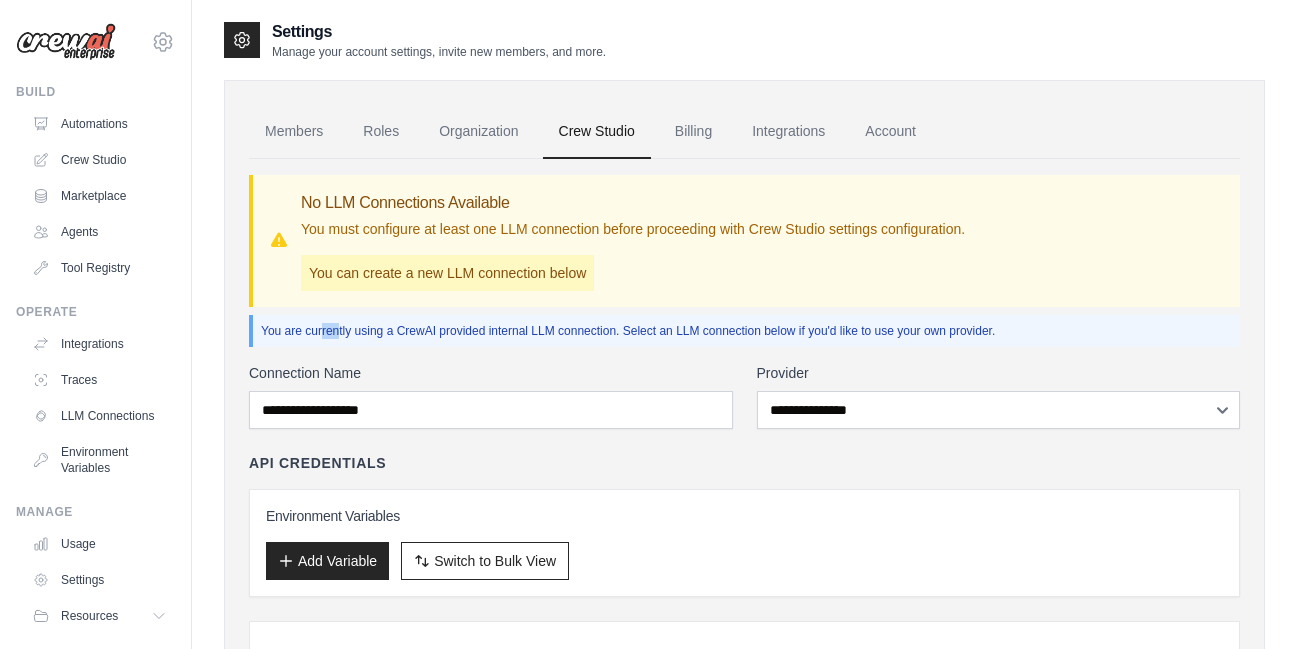 click on "You are currently using a CrewAI provided internal LLM connection.
Select an LLM connection below if you'd like to use your own
provider." at bounding box center [744, 331] 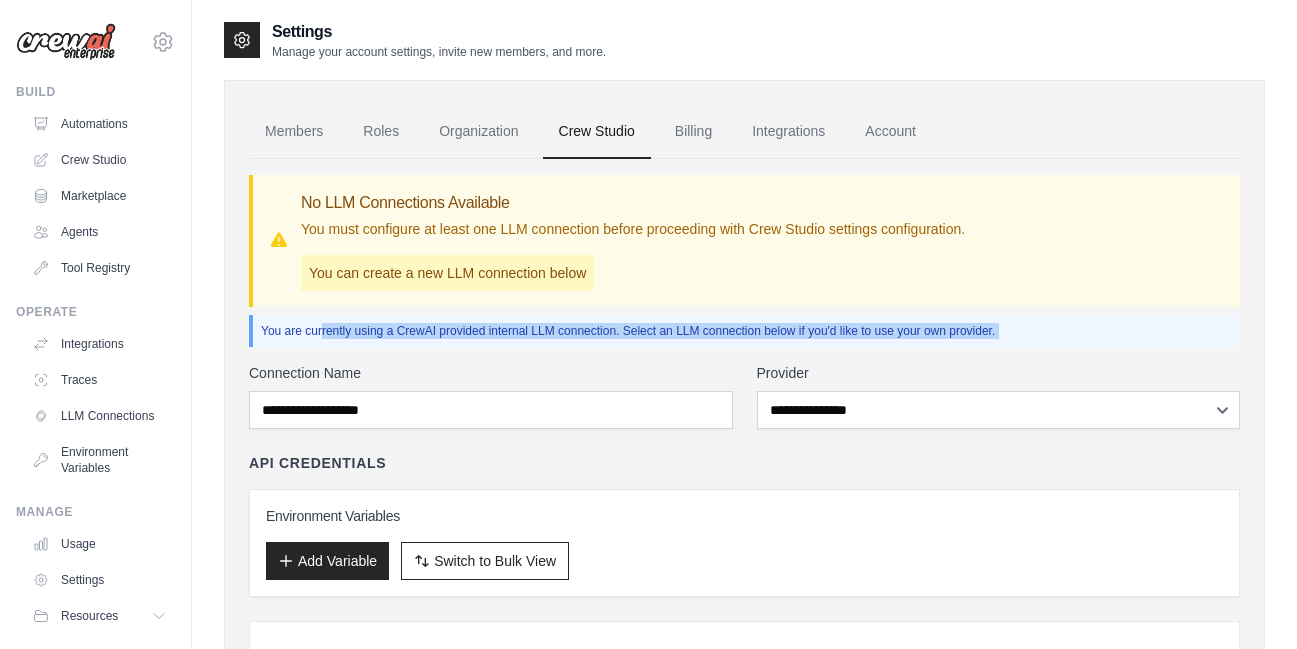 click on "You are currently using a CrewAI provided internal LLM connection.
Select an LLM connection below if you'd like to use your own
provider." at bounding box center [744, 331] 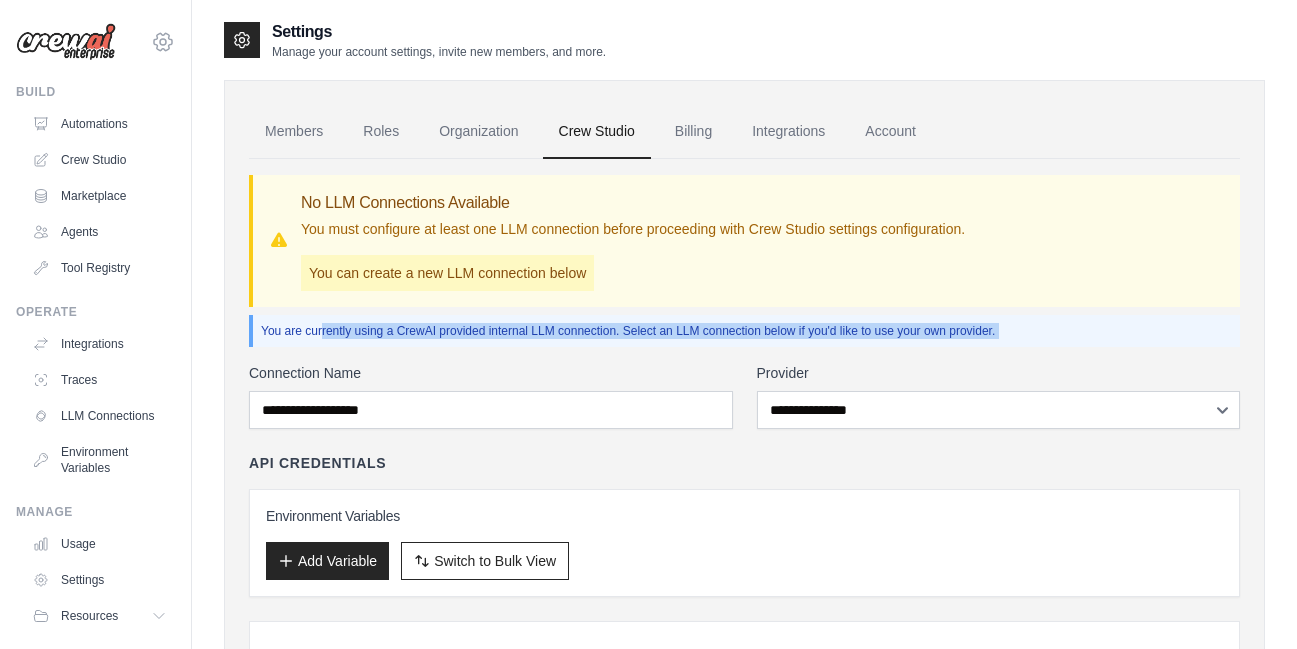 click 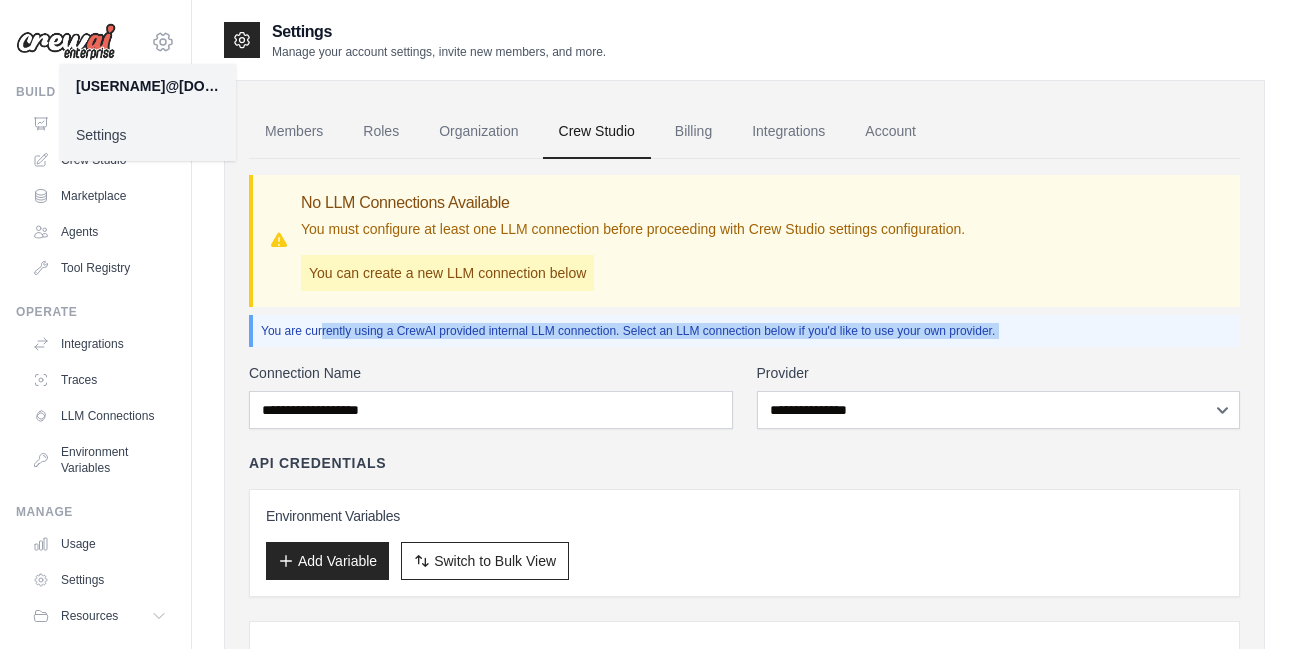 click 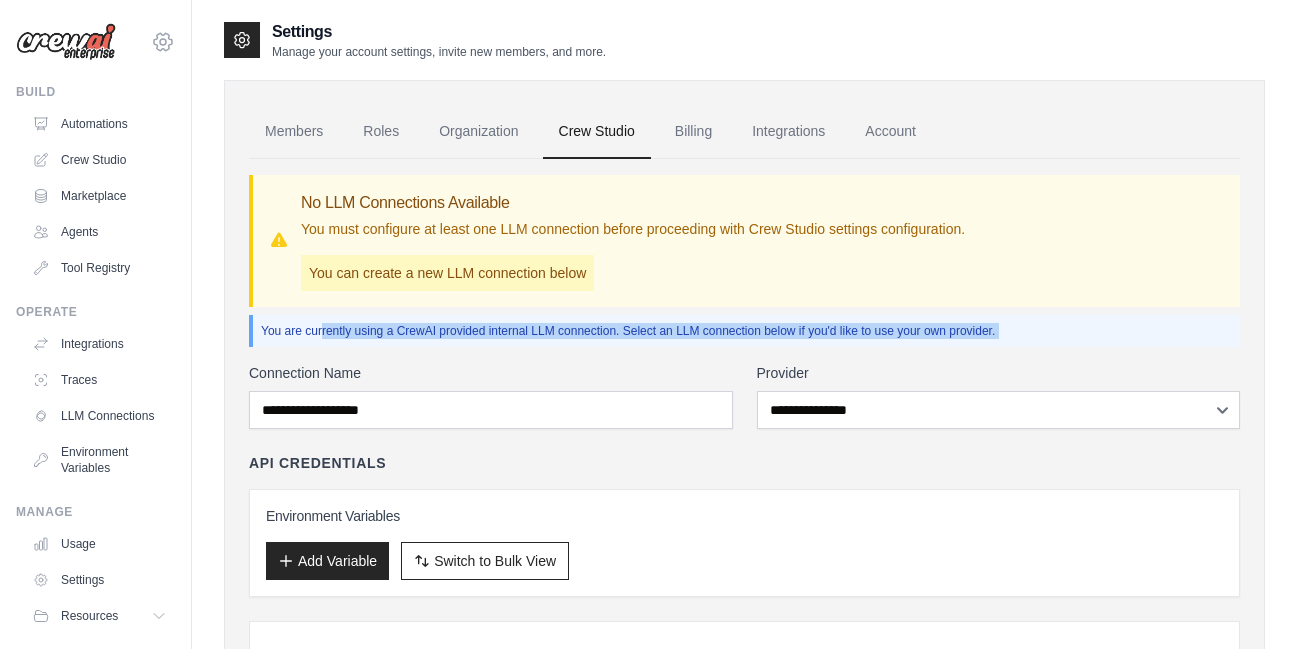 click 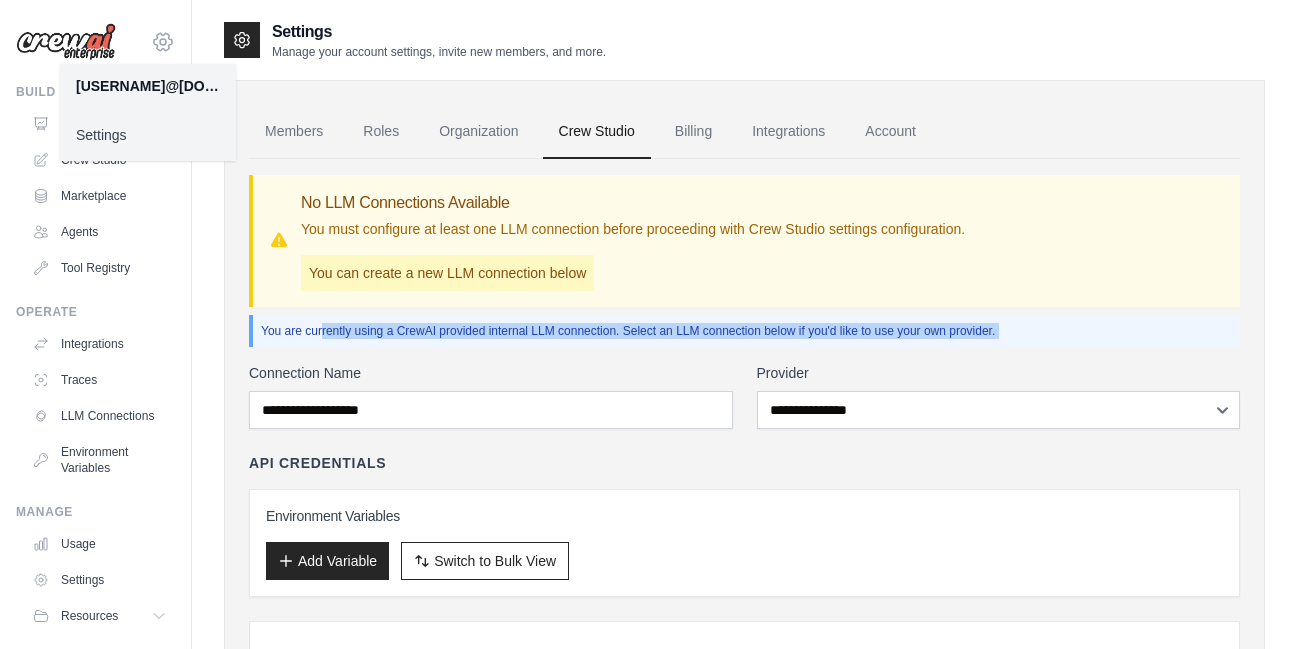 click 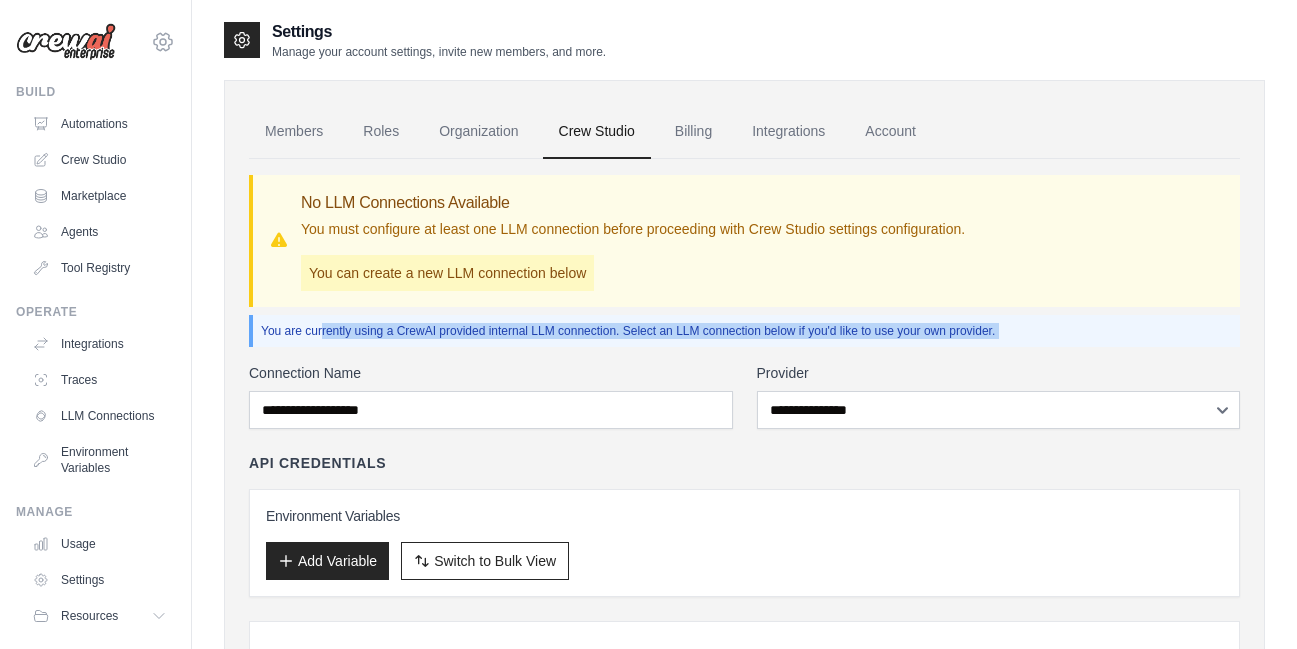 click 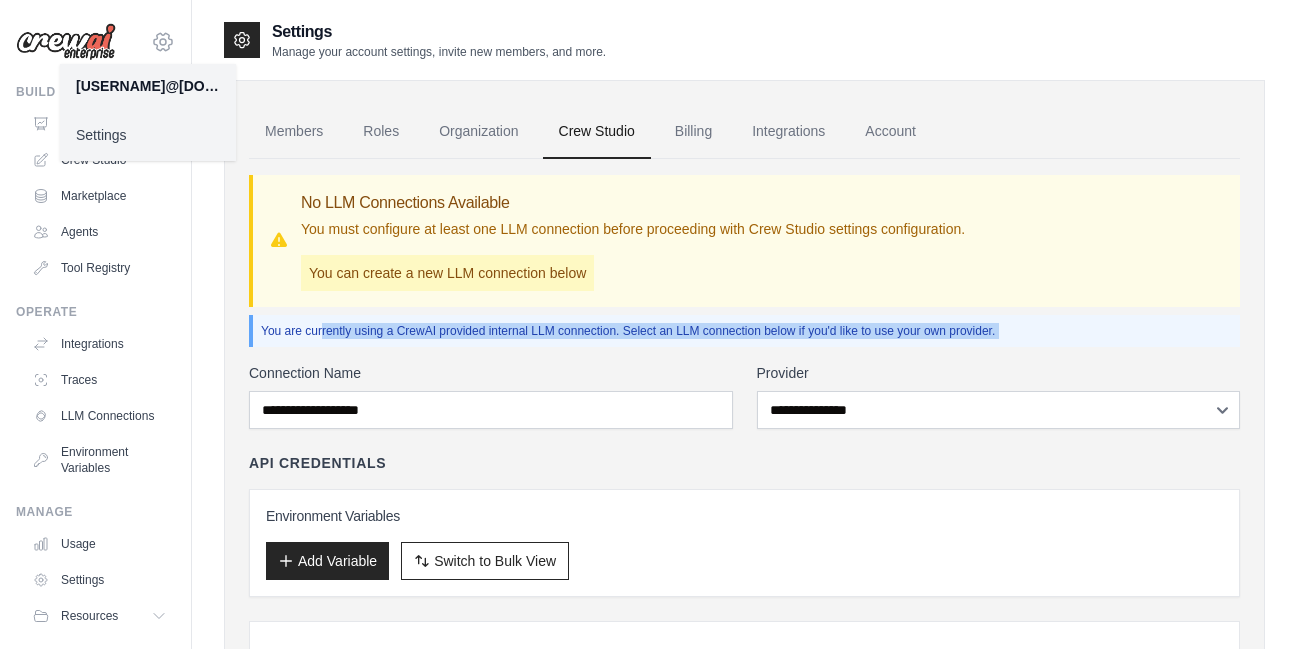 click 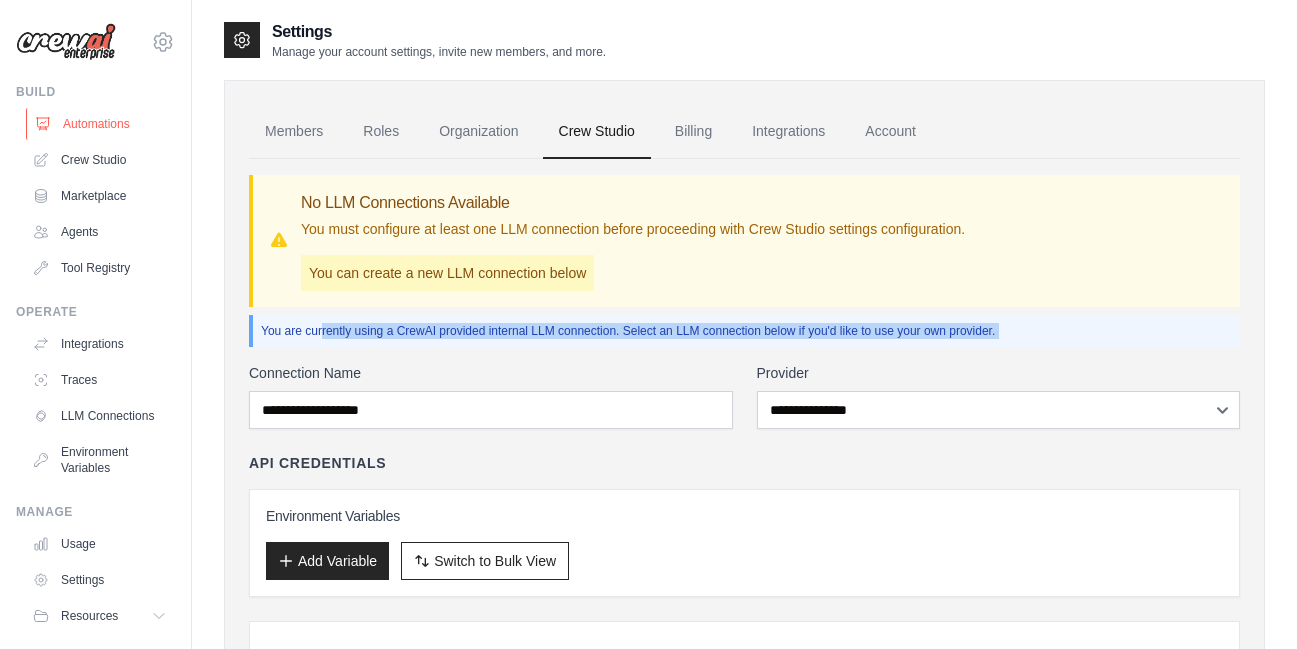 click on "Automations" at bounding box center [101, 124] 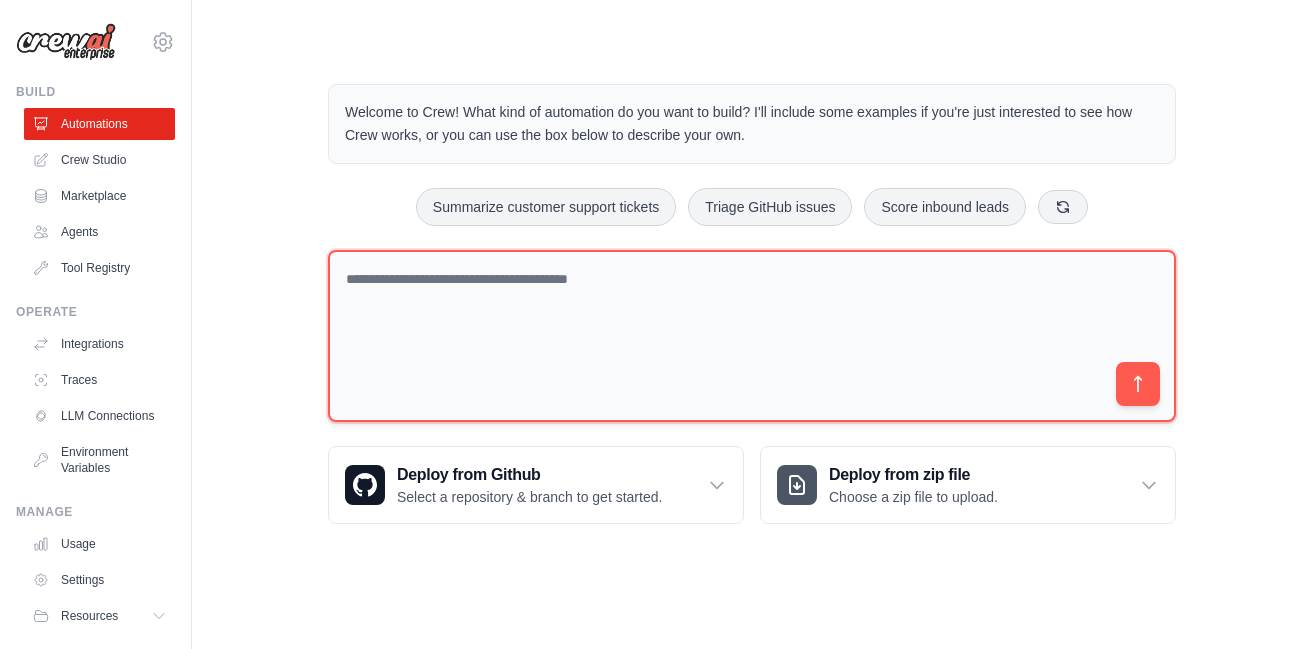 click at bounding box center [752, 336] 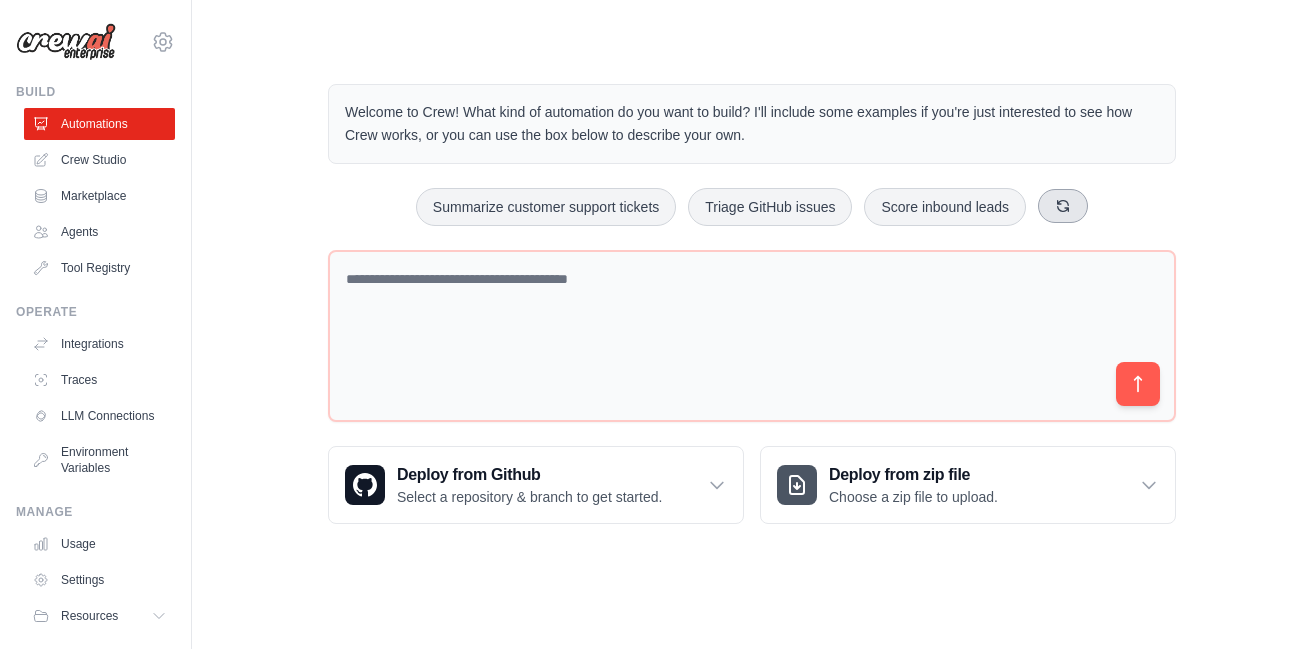 click at bounding box center (1063, 206) 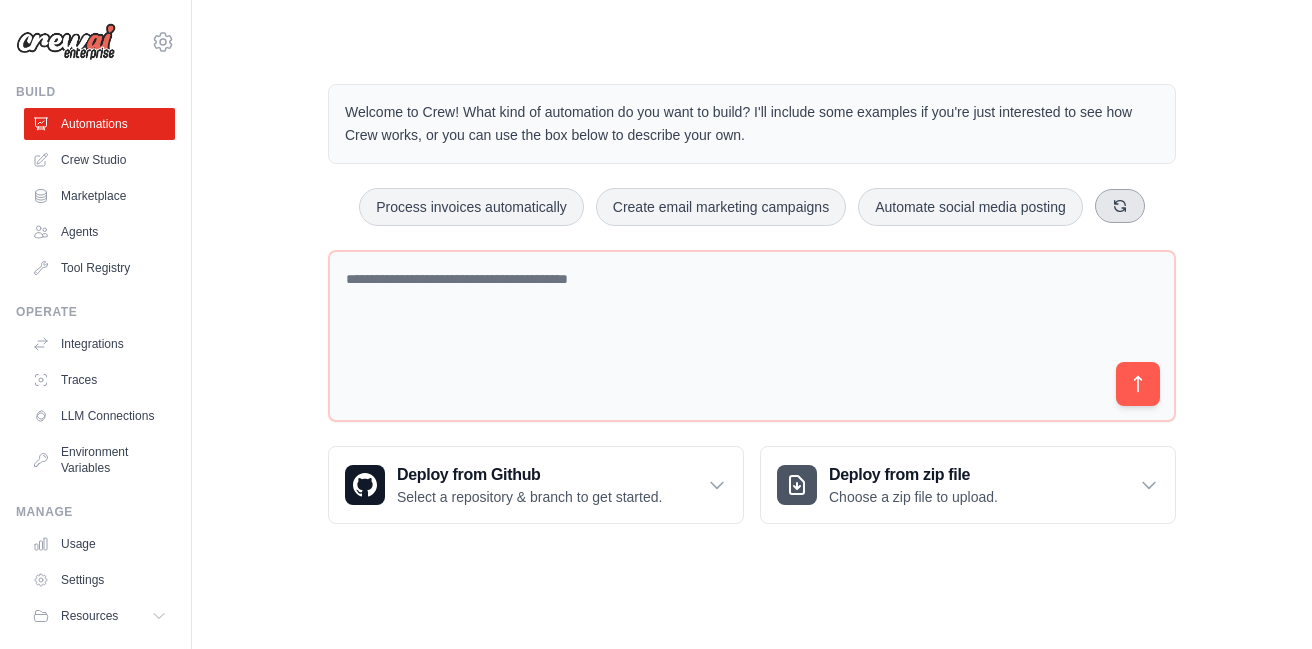 click at bounding box center [1120, 206] 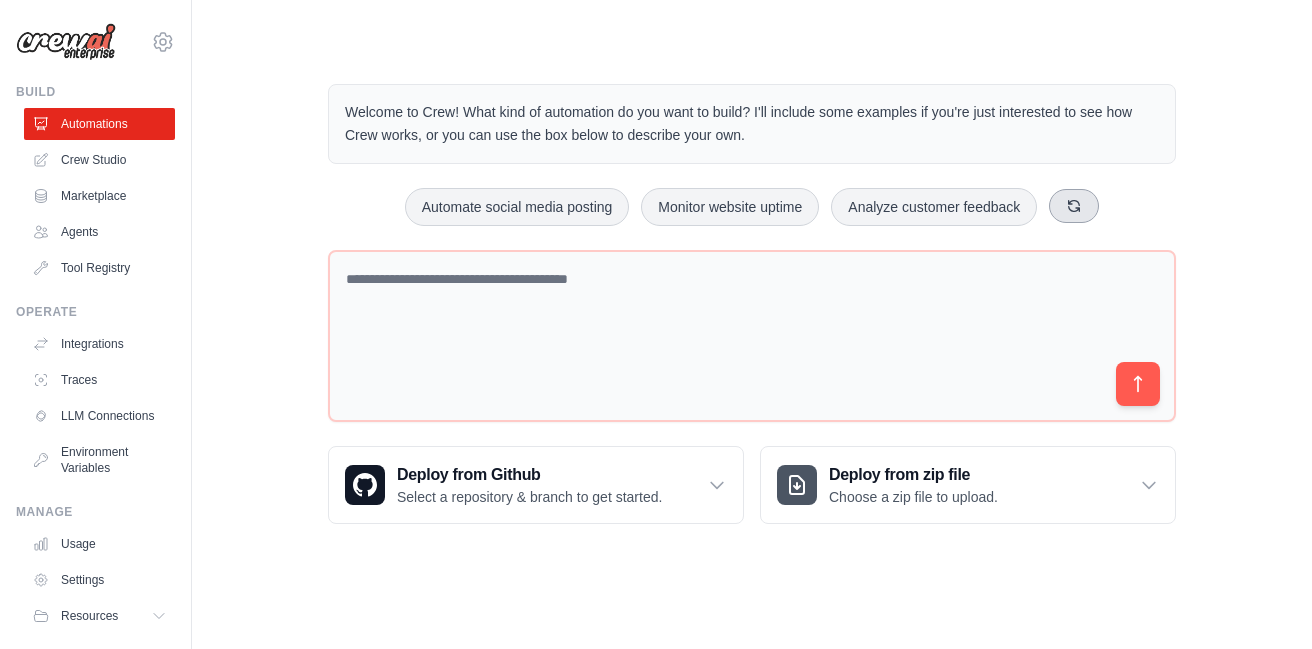 click on "Automate social media posting
Monitor website uptime
Analyze customer feedback" at bounding box center (752, 207) 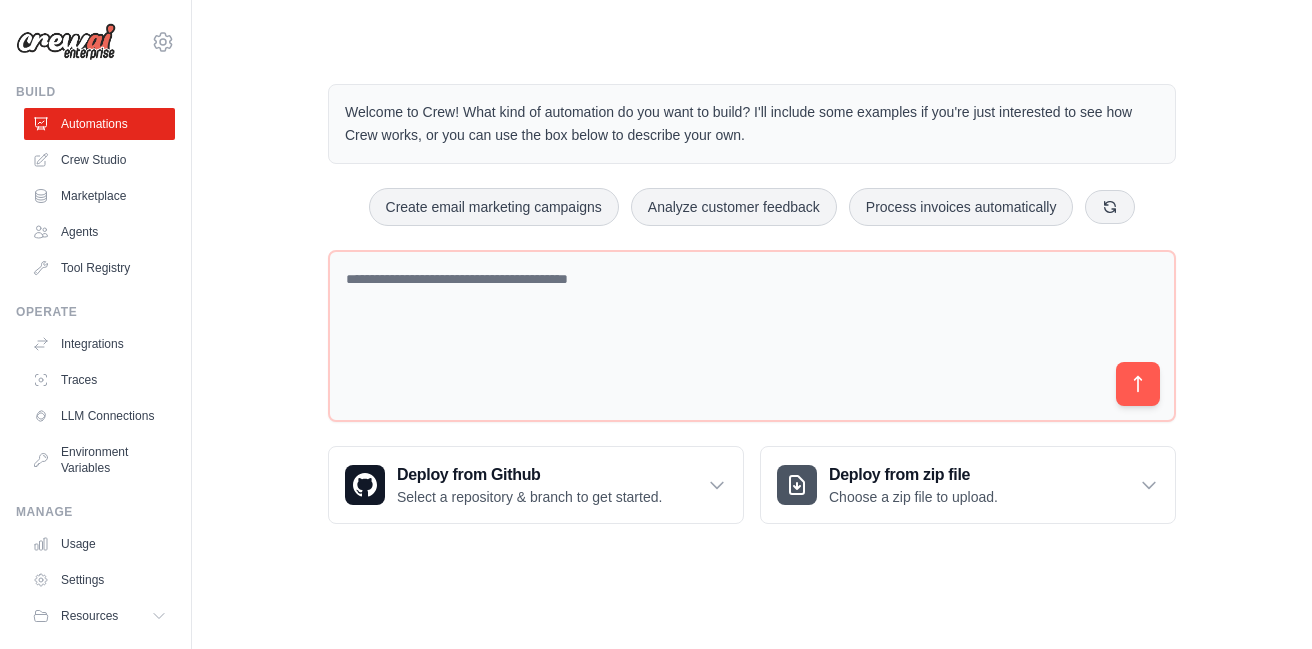 click on "Create email marketing campaigns
Analyze customer feedback
Process invoices automatically" at bounding box center [752, 207] 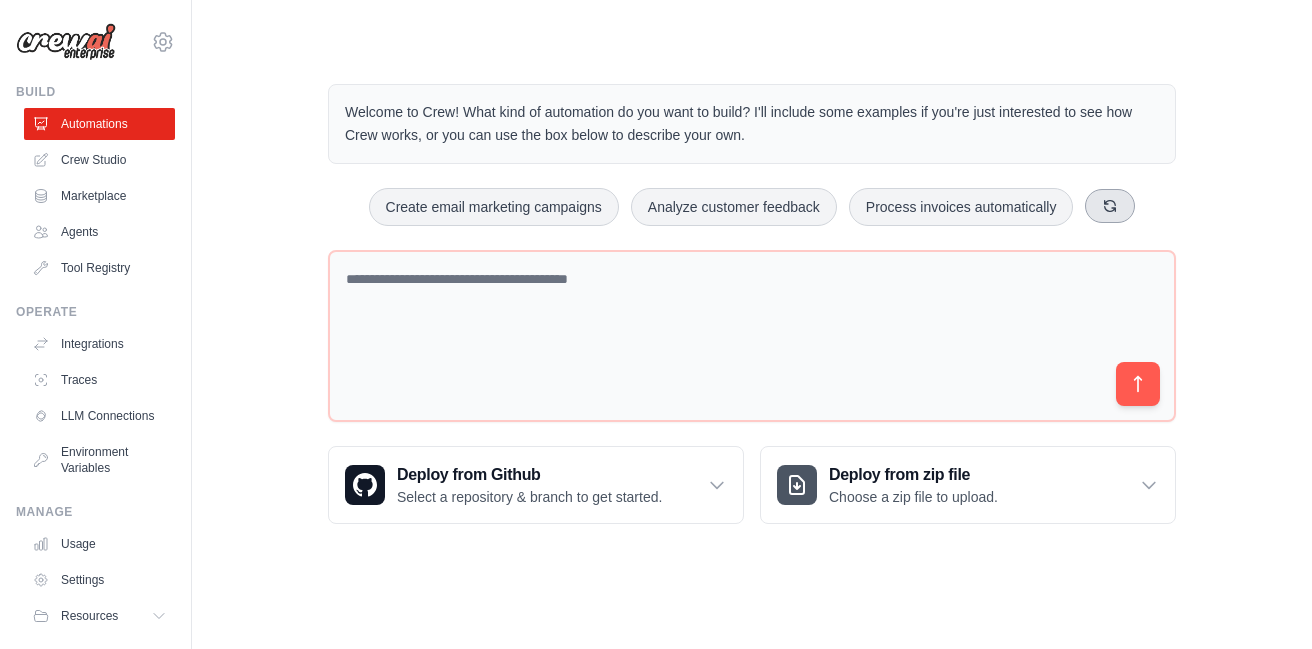 click at bounding box center [1110, 206] 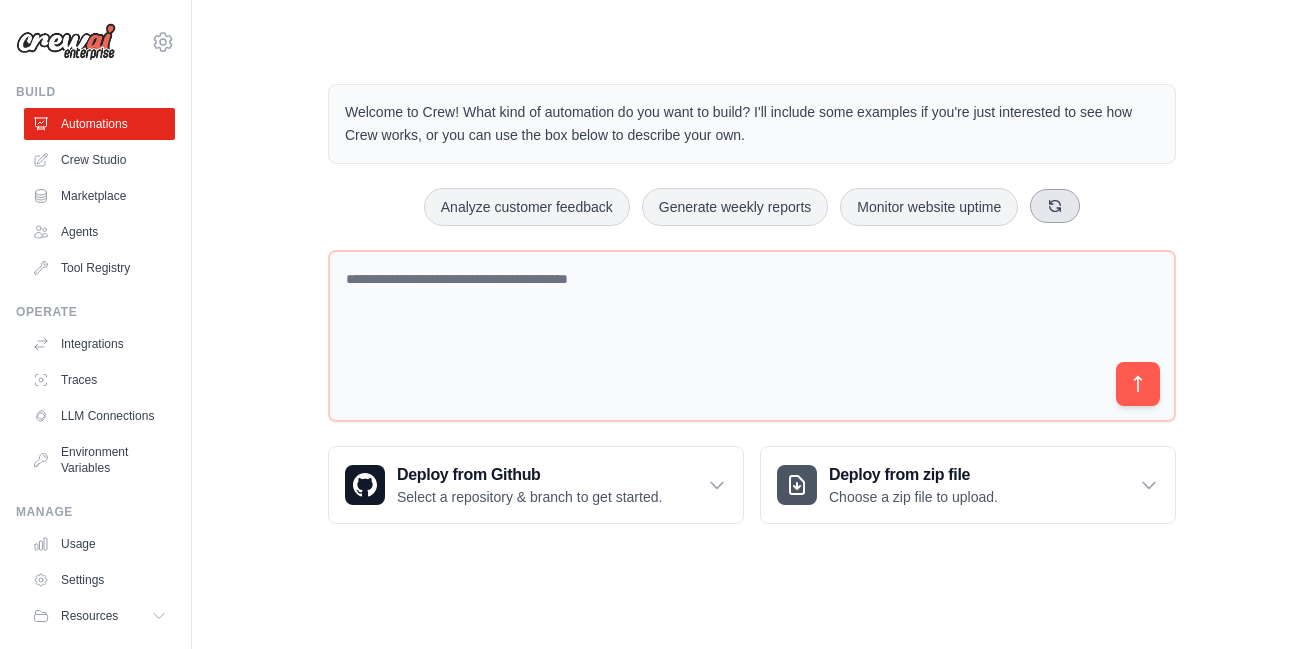 click at bounding box center [1055, 206] 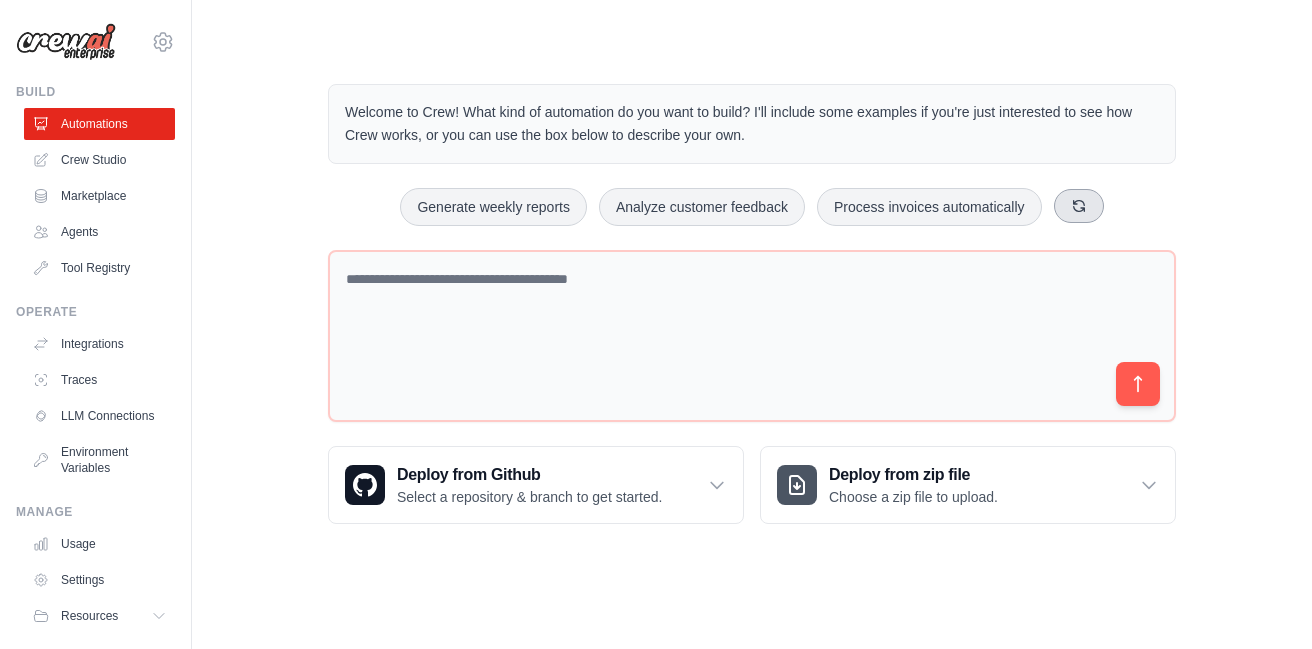 click at bounding box center (1079, 206) 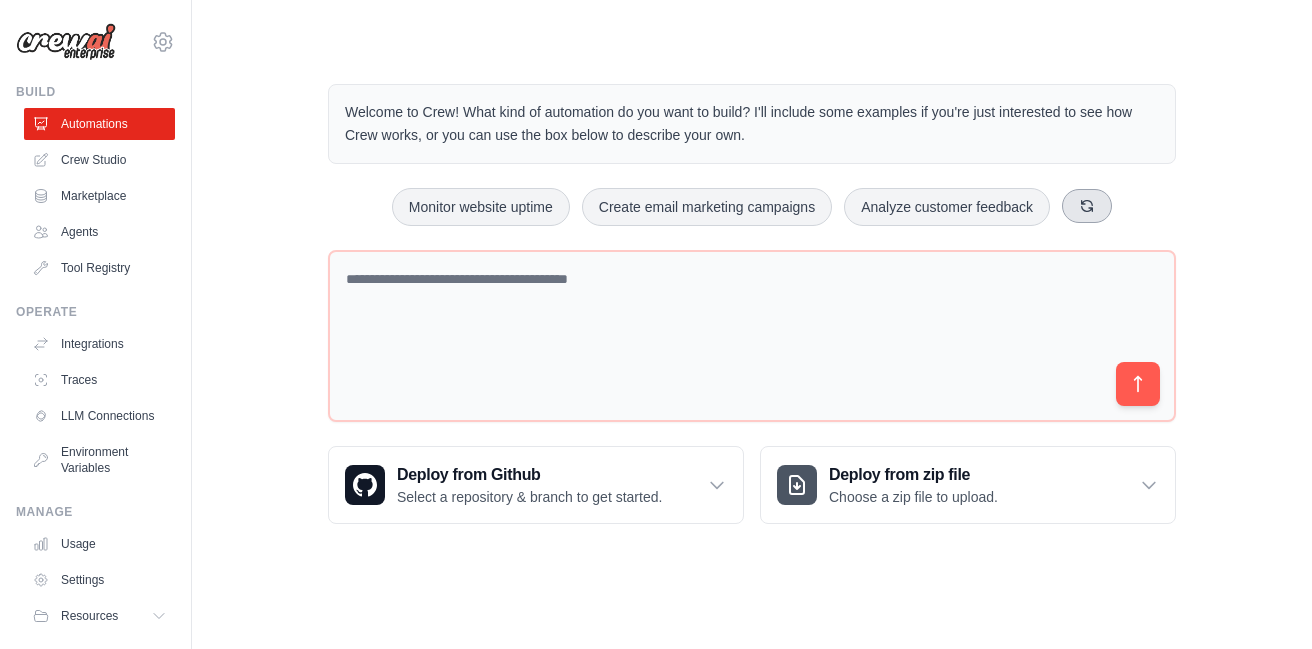 click at bounding box center [1087, 206] 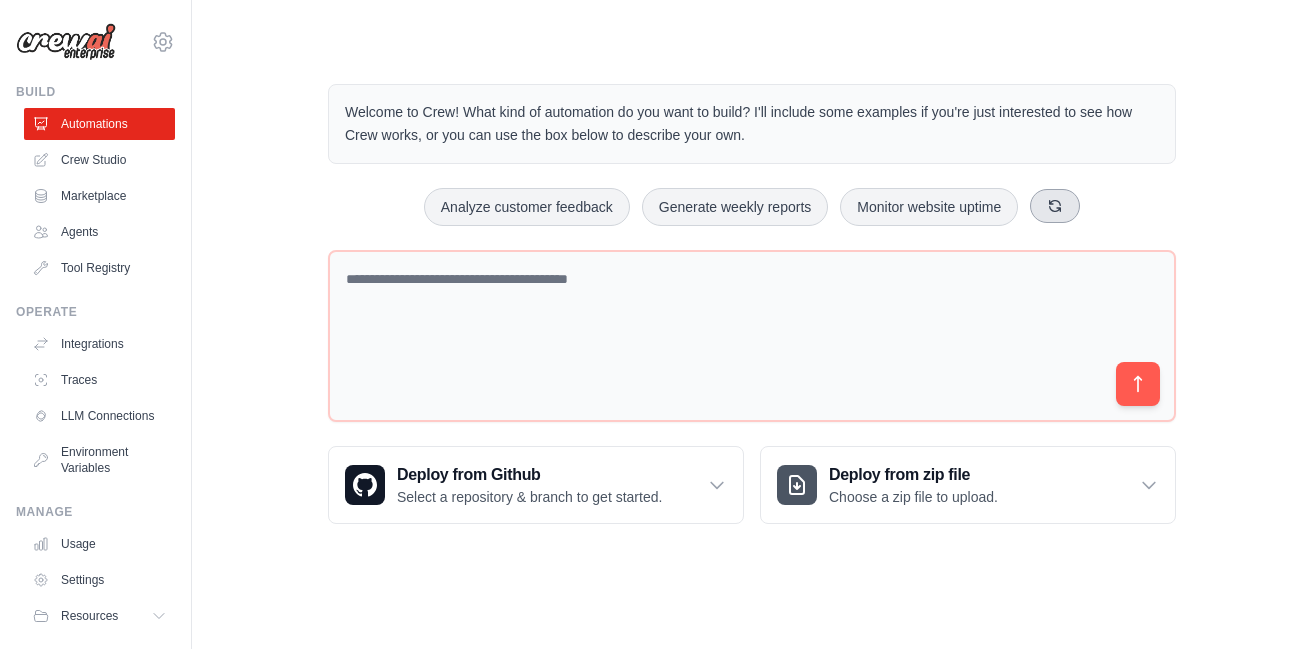 click at bounding box center [1055, 206] 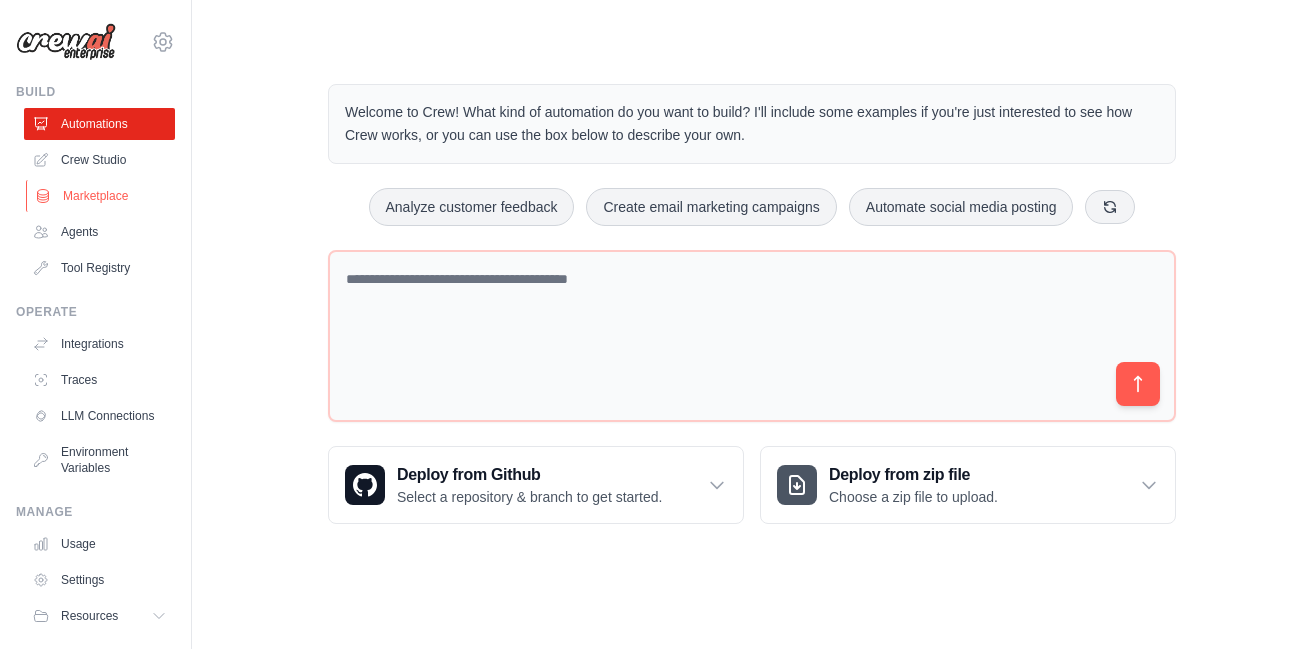 click on "Marketplace" at bounding box center [101, 196] 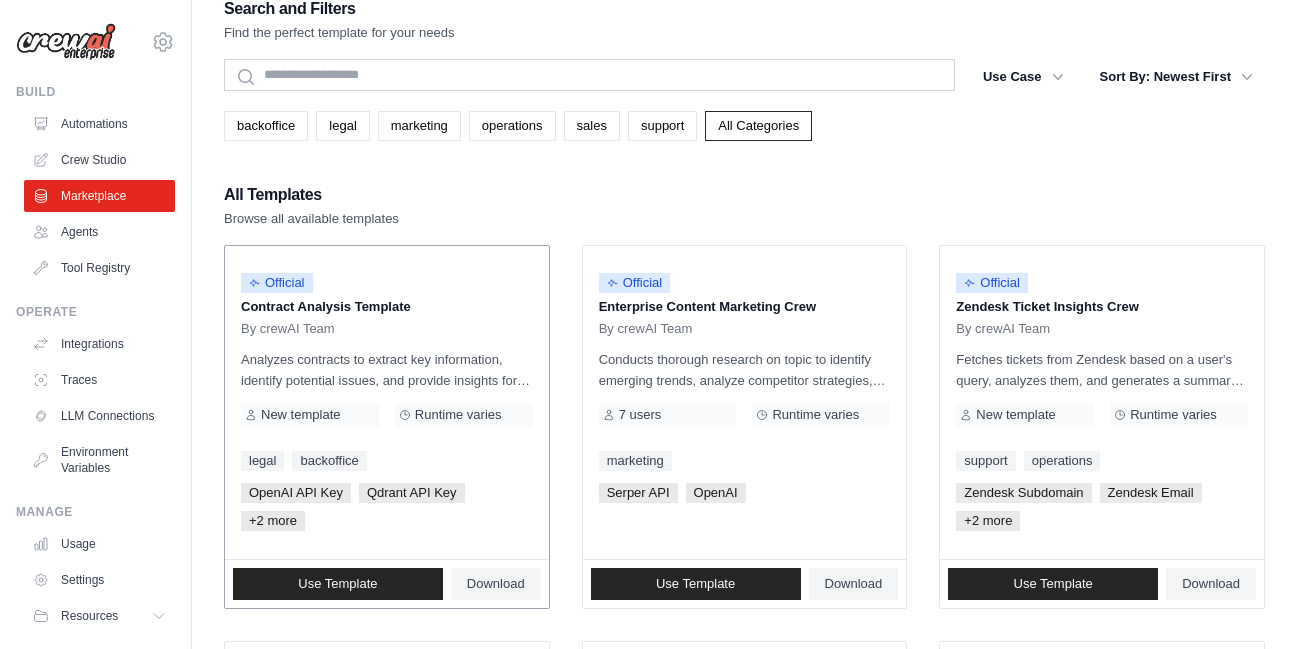 scroll, scrollTop: 0, scrollLeft: 0, axis: both 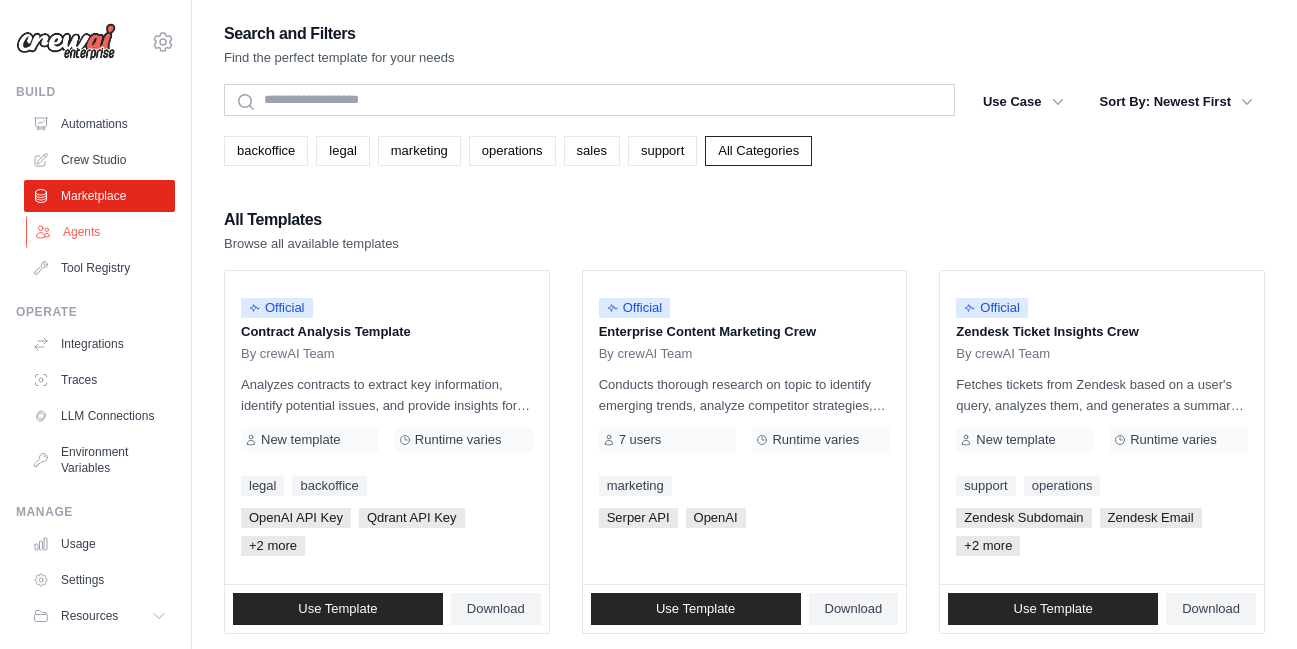 click on "Agents" at bounding box center (101, 232) 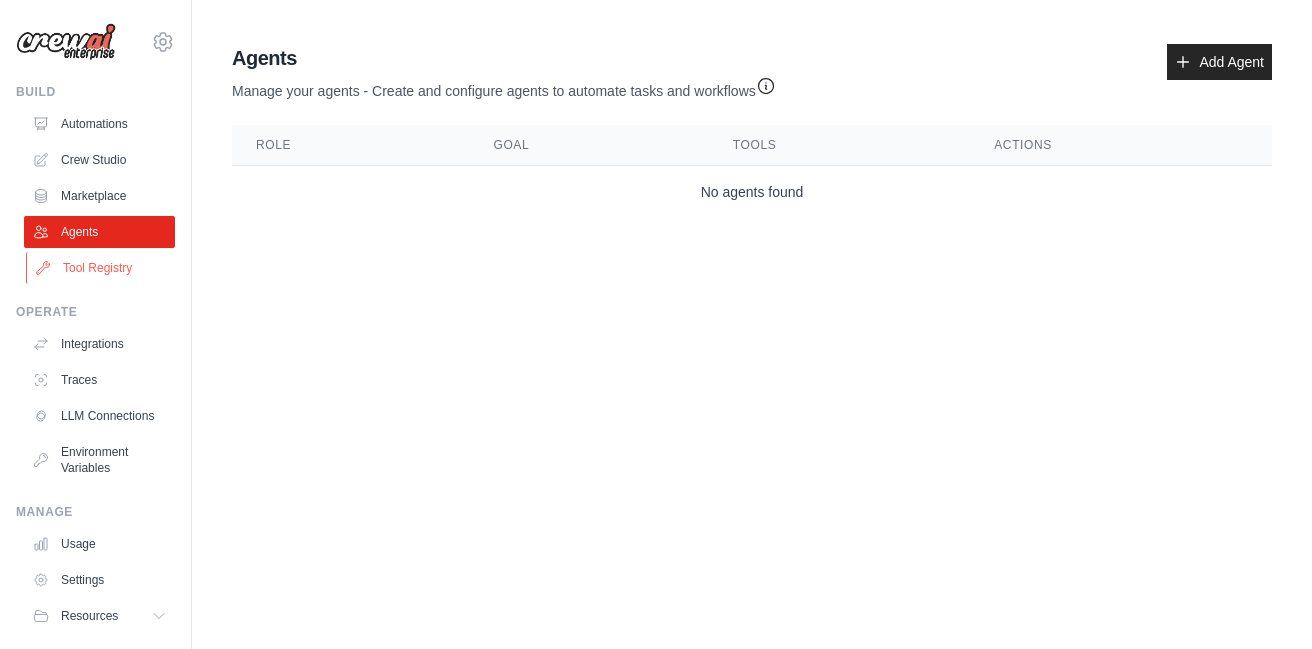 click on "Tool Registry" at bounding box center [101, 268] 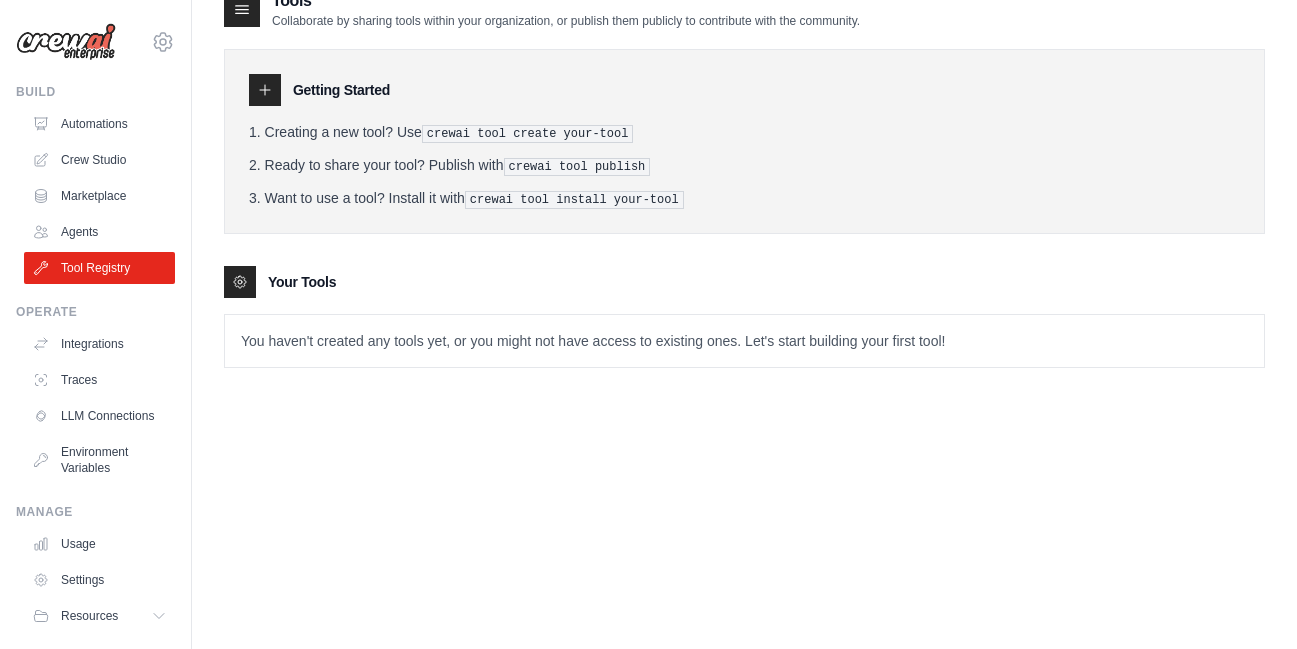 scroll, scrollTop: 40, scrollLeft: 0, axis: vertical 